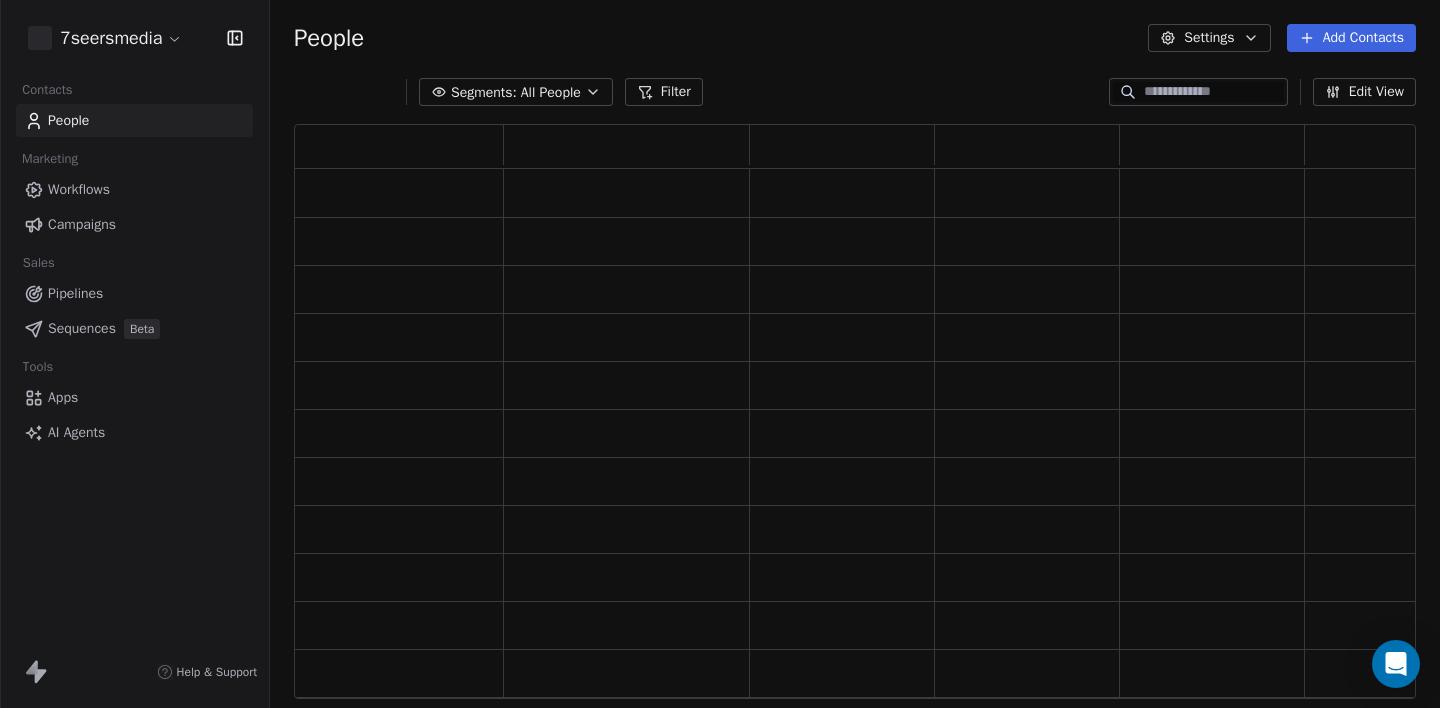 scroll, scrollTop: 0, scrollLeft: 0, axis: both 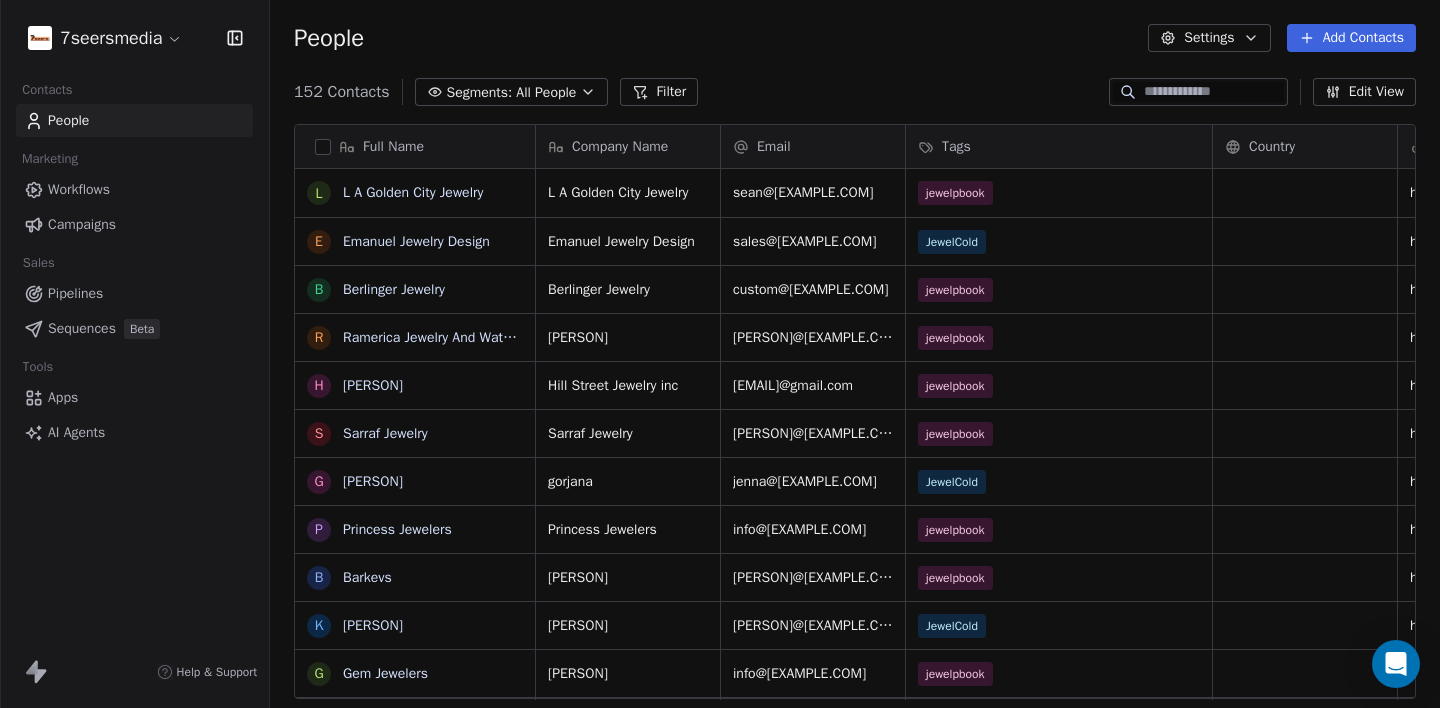 click on "How likely are you to recommend Swipe One to others? 0 1 2 3 4 5 6 7 8 9 10 Not at all likely Extremely likely Submit" at bounding box center (720, 354) 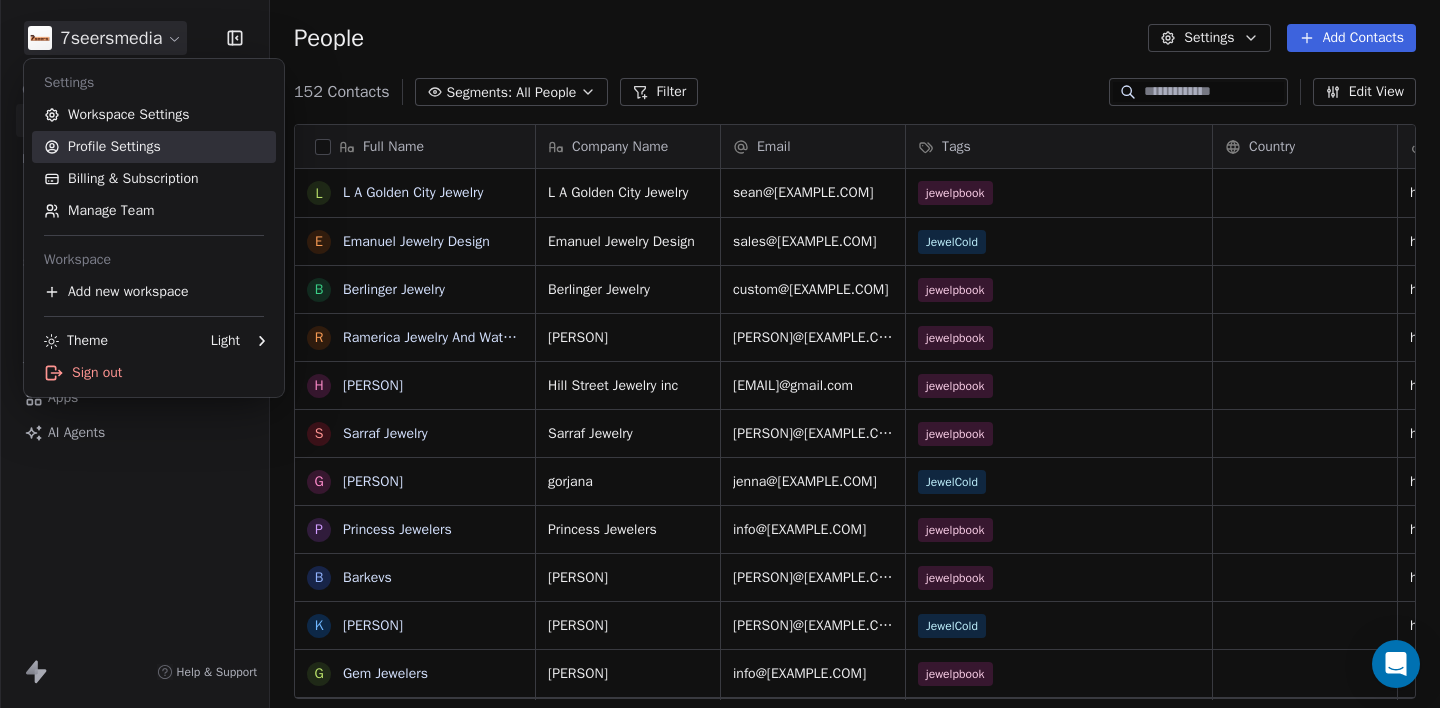 click on "Profile Settings" at bounding box center [154, 147] 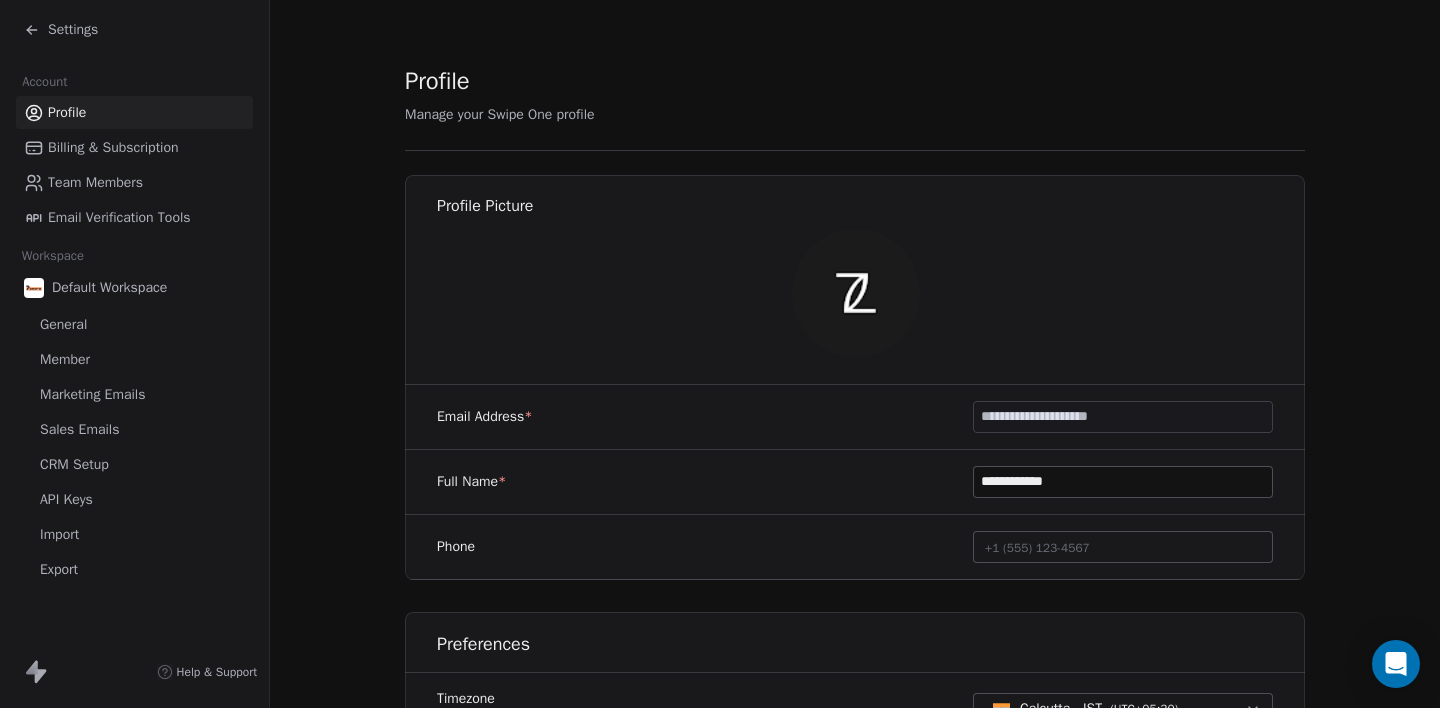 click on "API Keys" at bounding box center (134, 499) 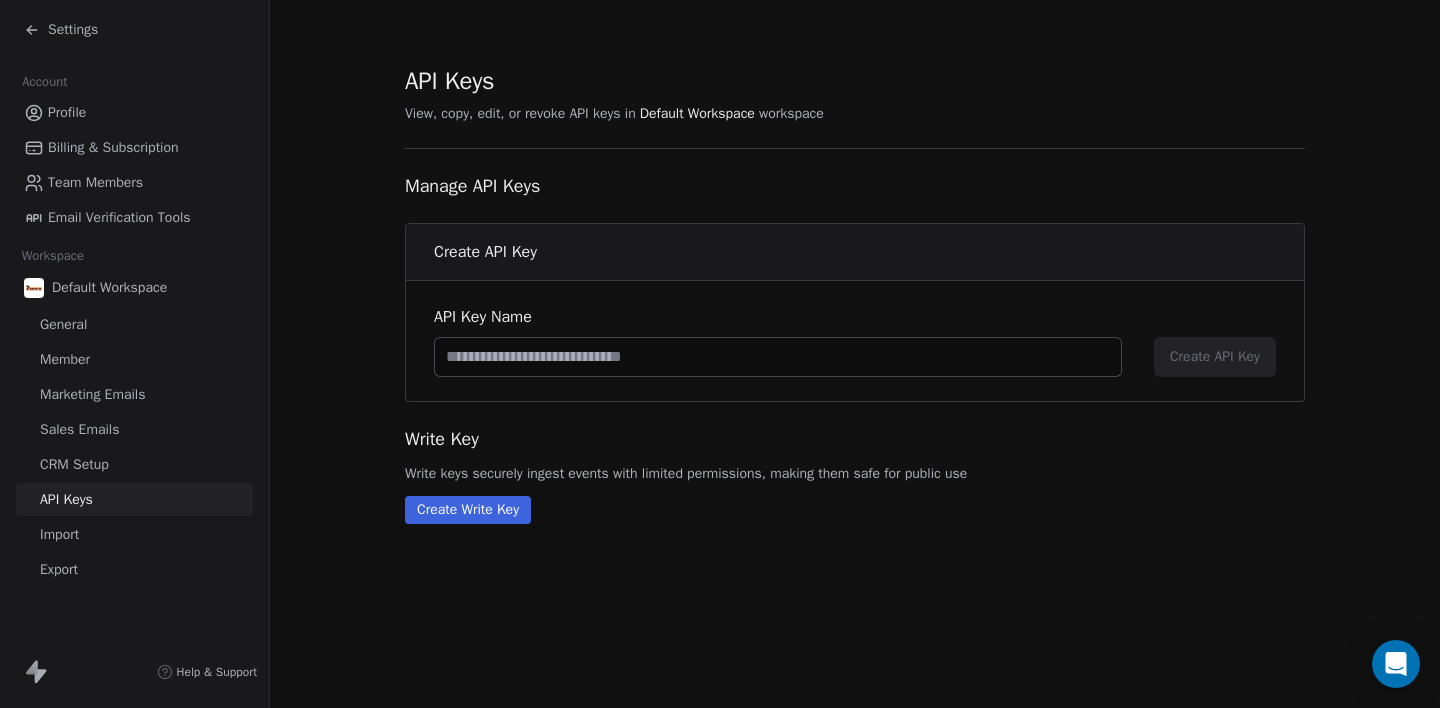 click on "Manage API Keys Create API Key API Key Name Create API Key Write Key Write keys securely ingest events with limited permissions, making them safe for public use Create Write Key" at bounding box center [855, 294] 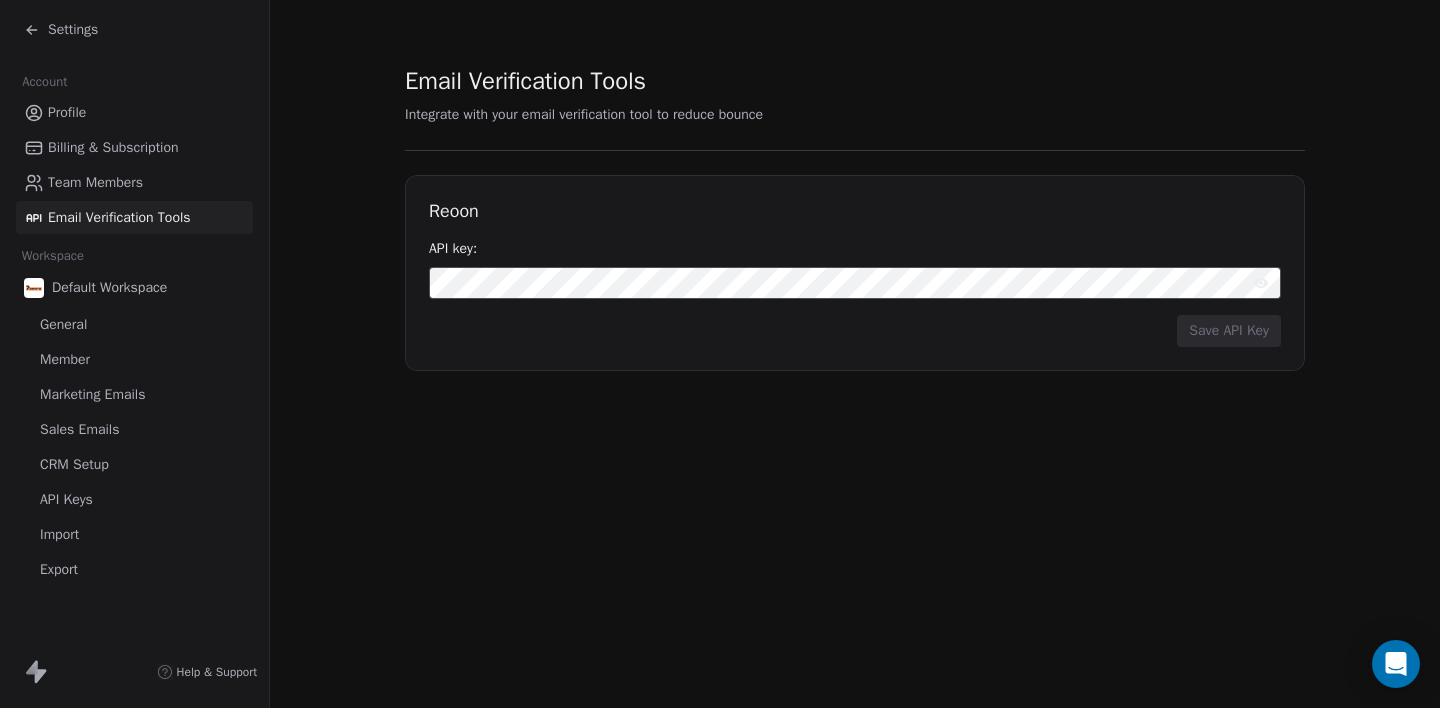 click on "Marketing Emails" at bounding box center [92, 394] 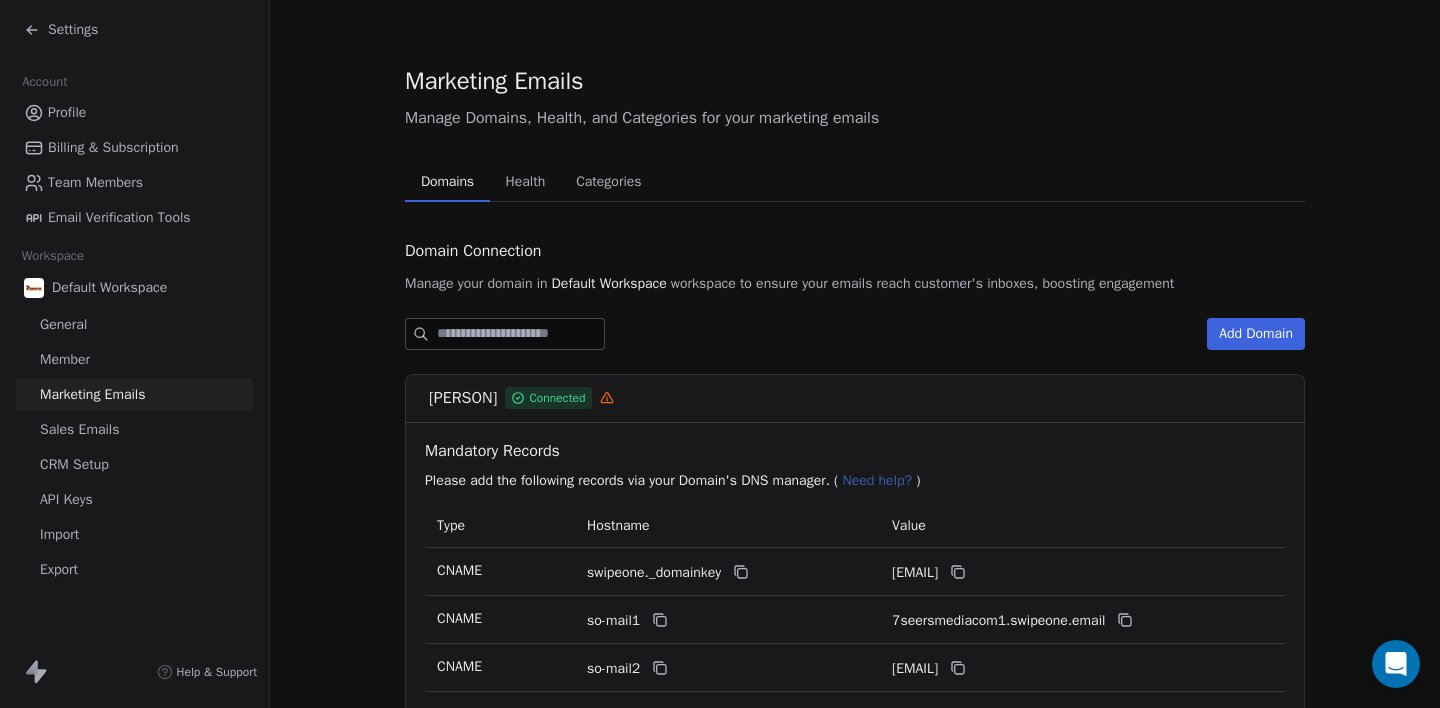 scroll, scrollTop: 119, scrollLeft: 0, axis: vertical 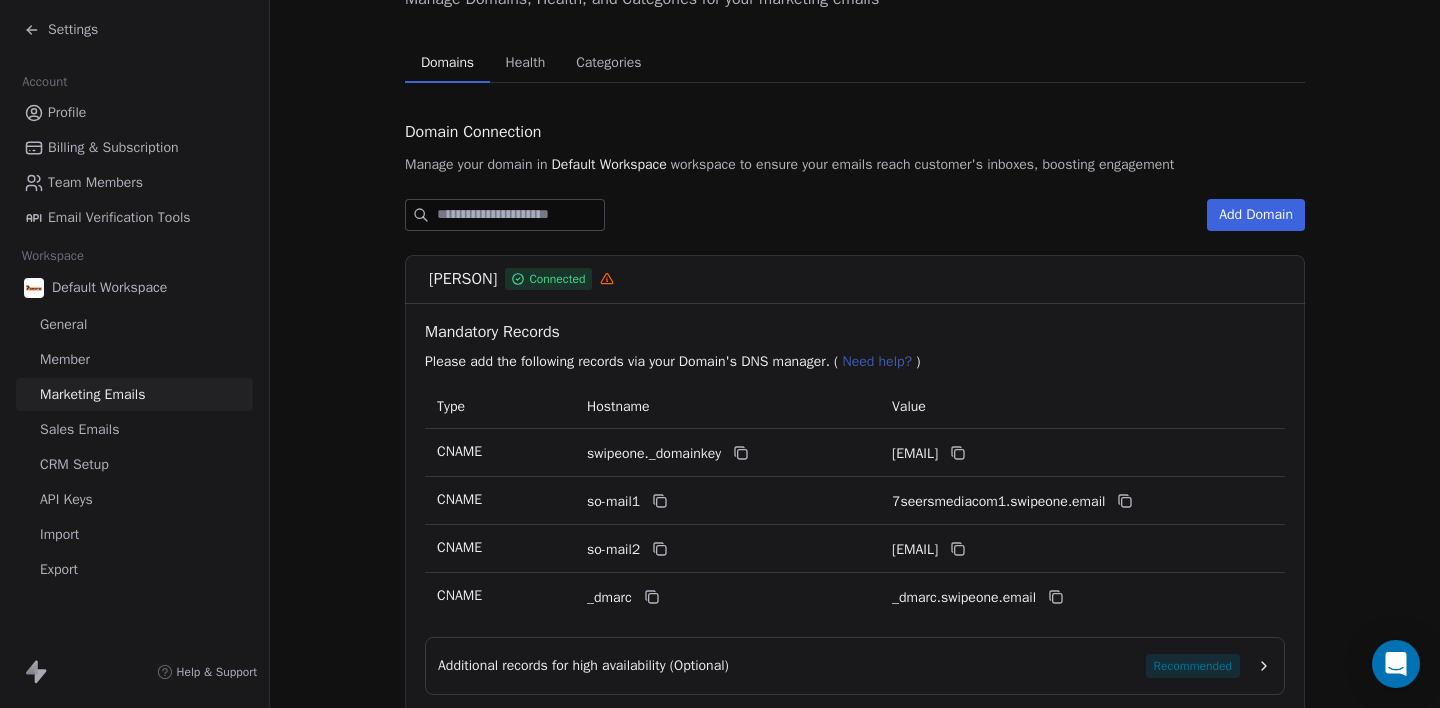 click on "API Keys" at bounding box center (66, 499) 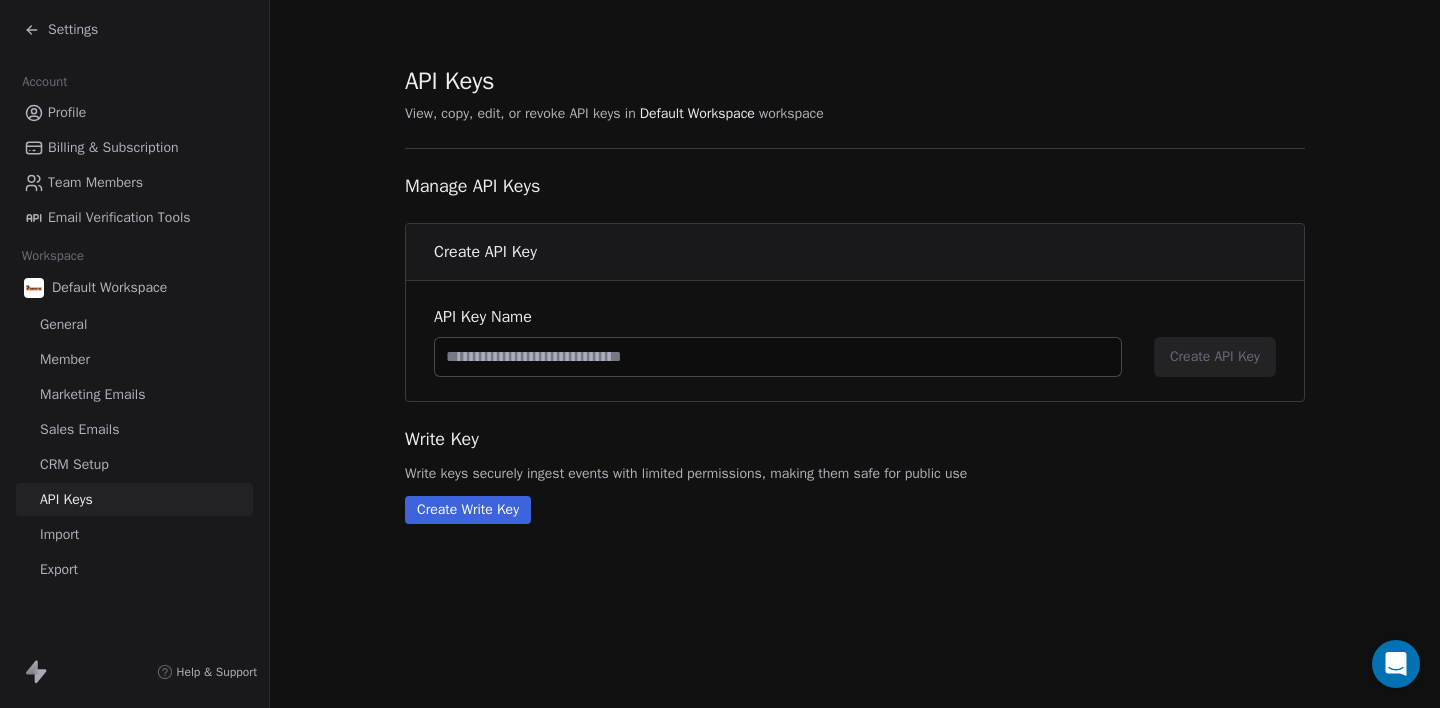 scroll, scrollTop: 0, scrollLeft: 0, axis: both 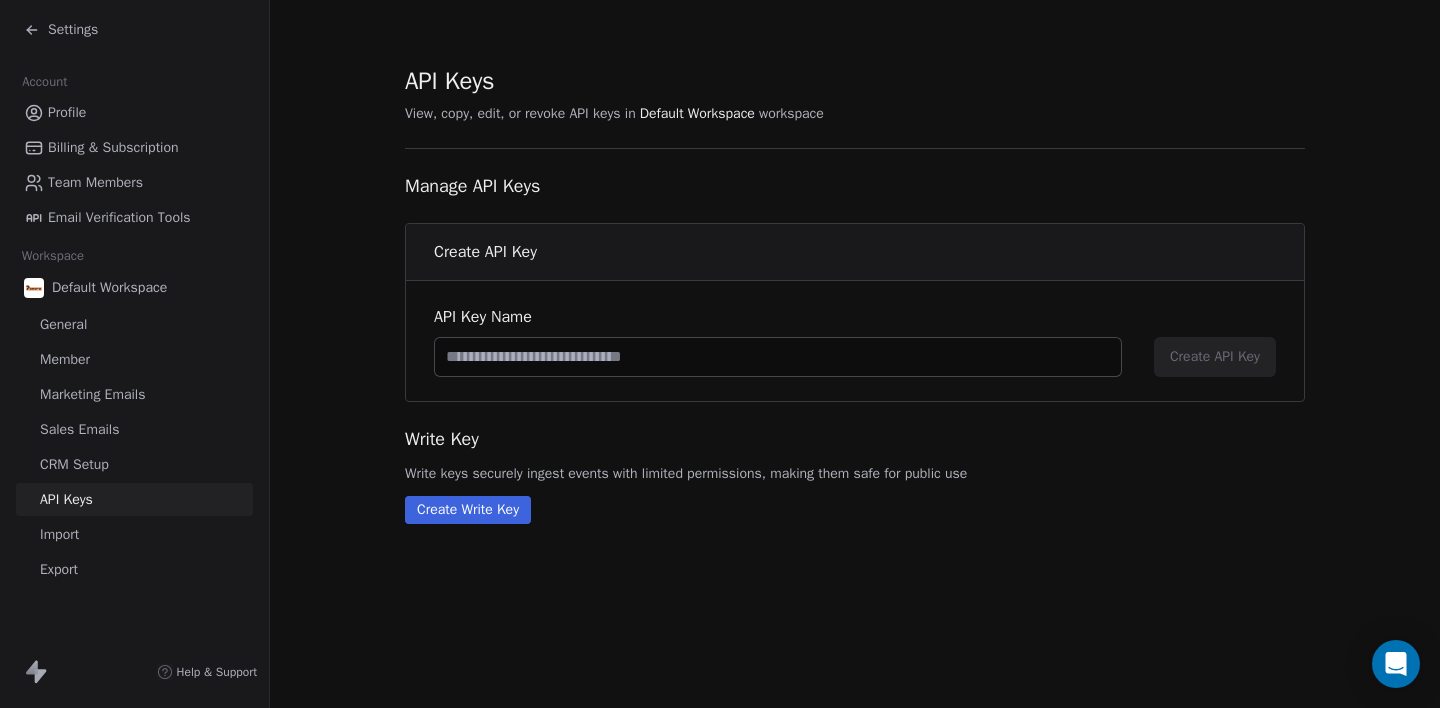 click 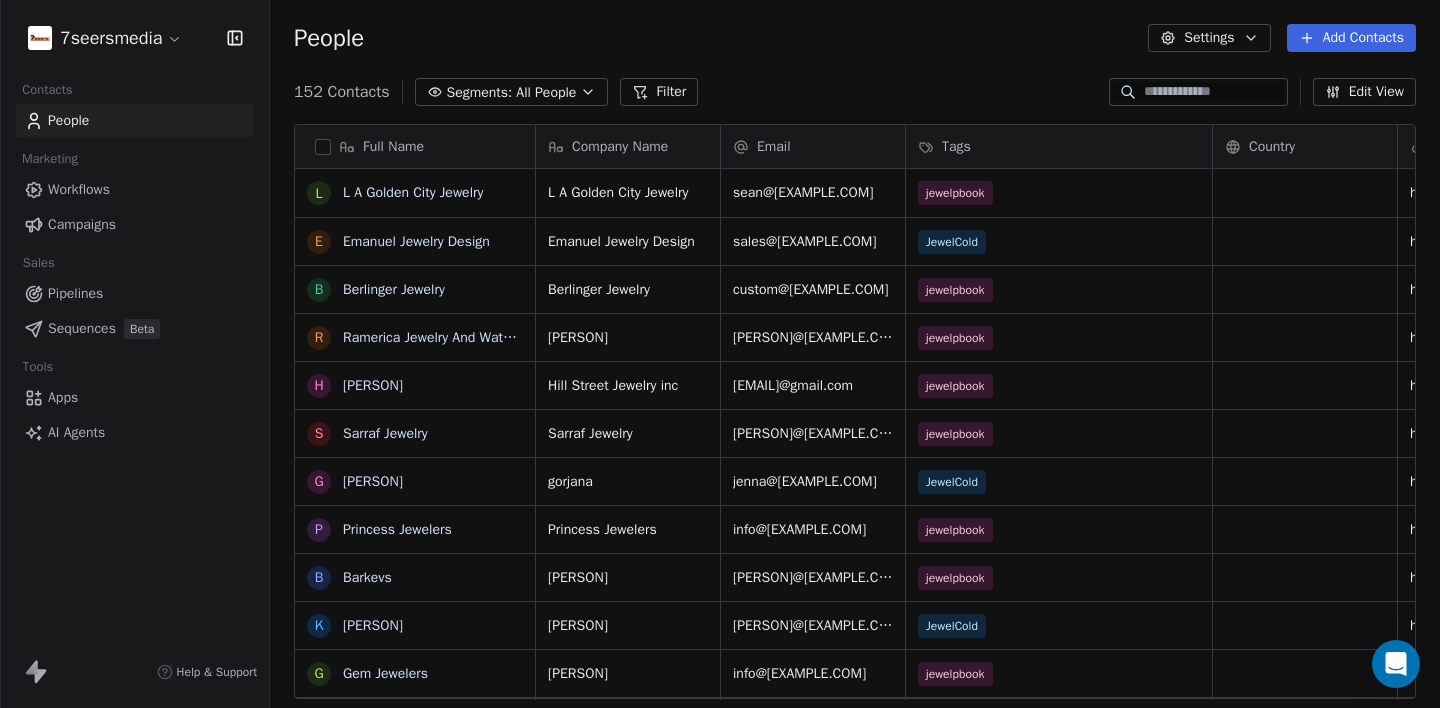 scroll, scrollTop: 16, scrollLeft: 16, axis: both 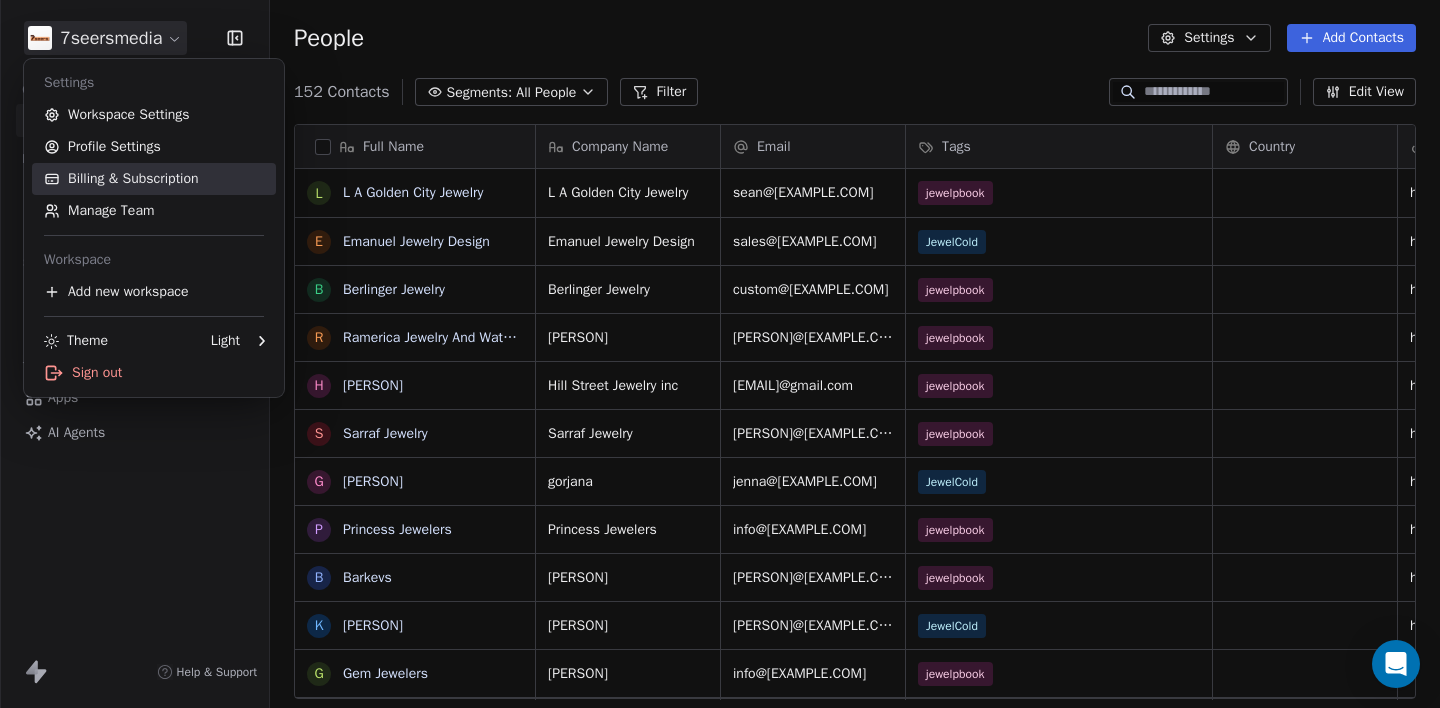 click on "Billing & Subscription" at bounding box center (154, 179) 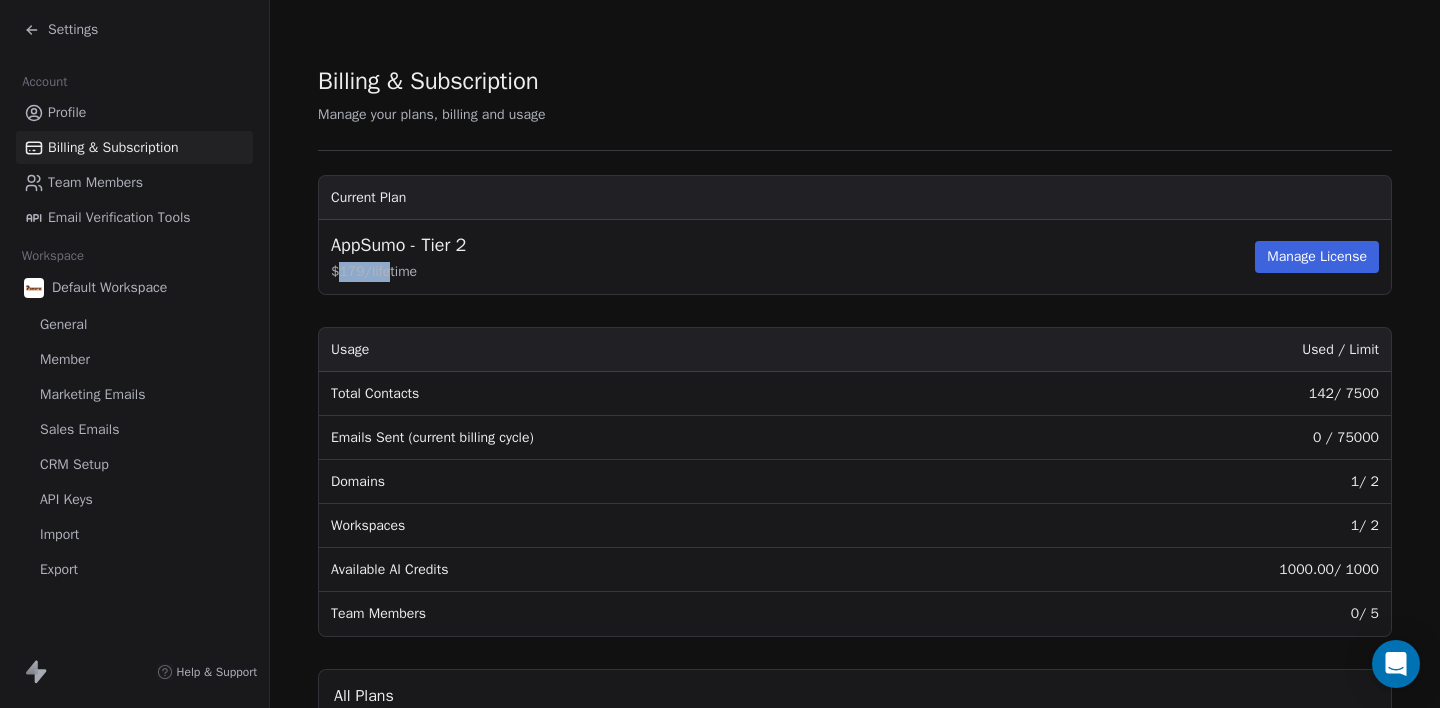 drag, startPoint x: 340, startPoint y: 271, endPoint x: 387, endPoint y: 271, distance: 47 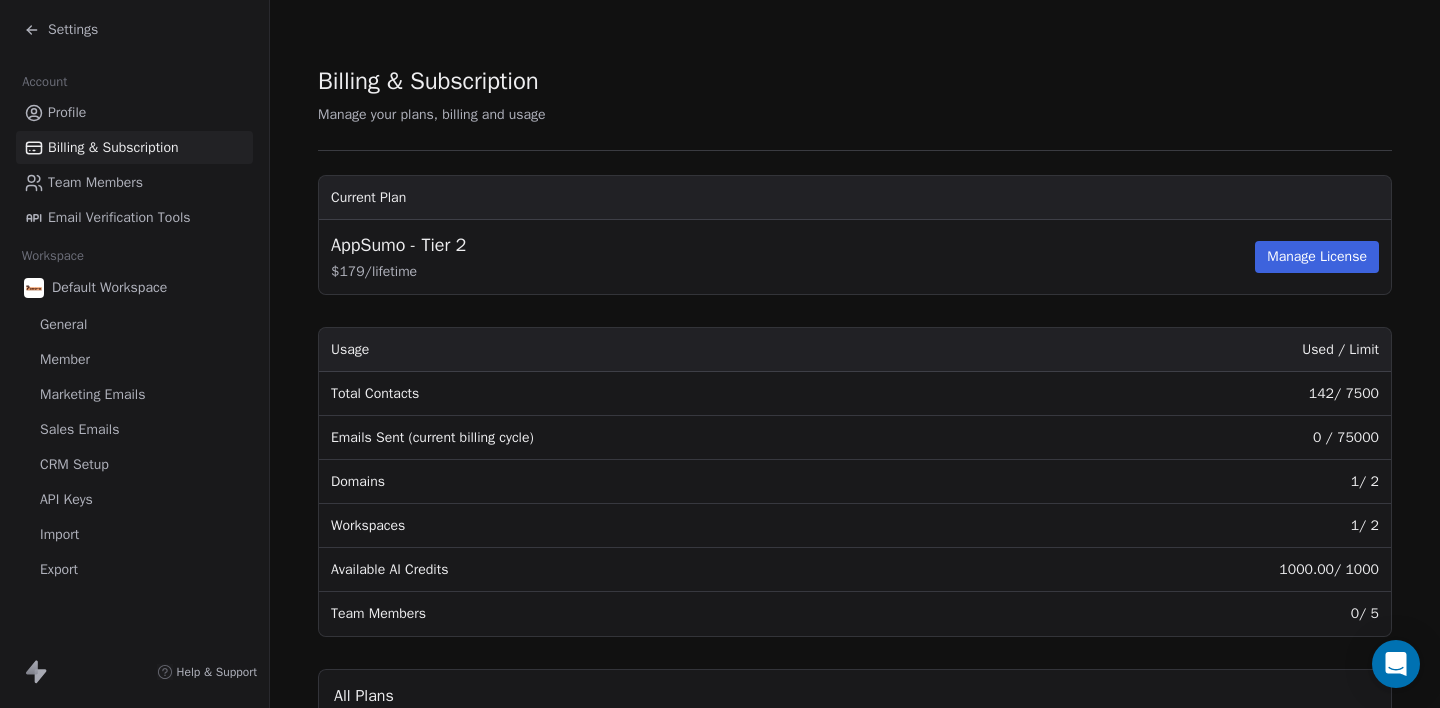 click on "Total Contacts" at bounding box center (666, 394) 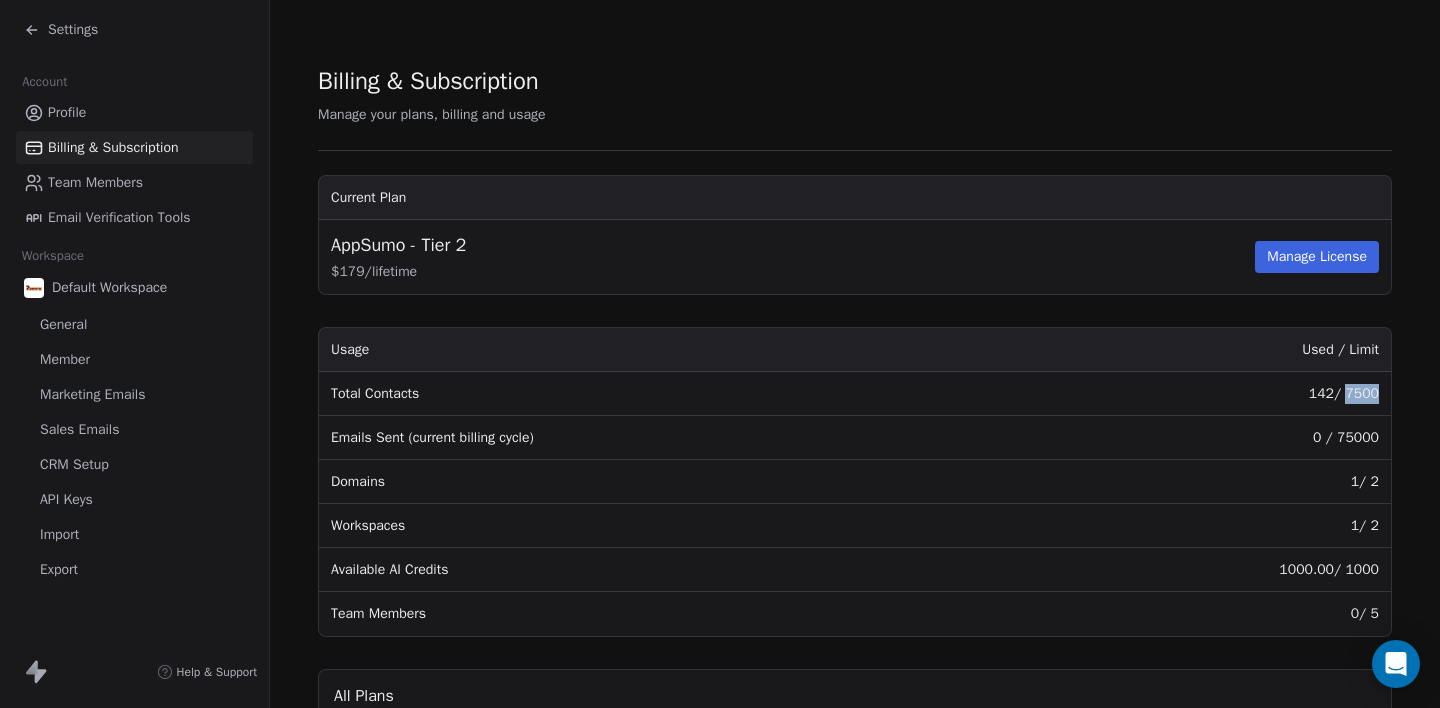 click on "[NUMBER] / [NUMBER]" at bounding box center [1202, 394] 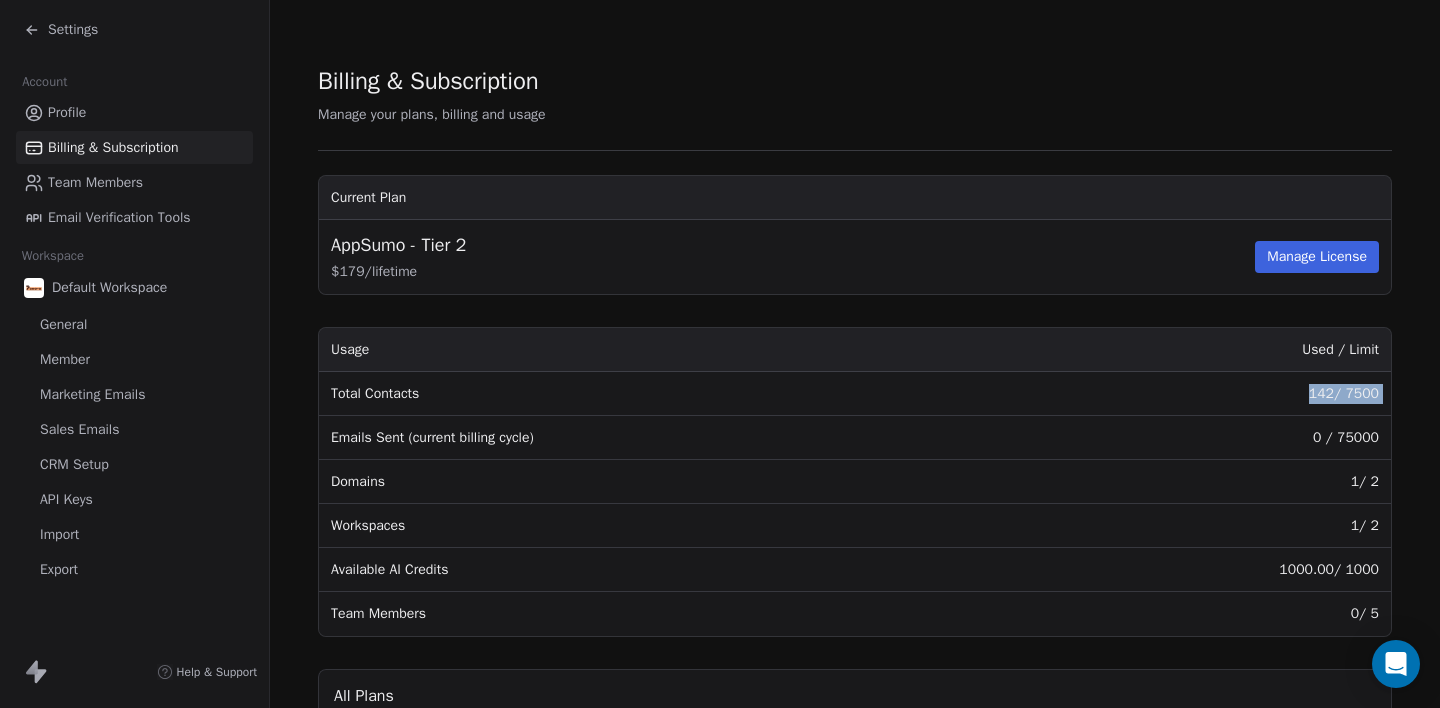 click on "[NUMBER] / [NUMBER]" at bounding box center [1202, 394] 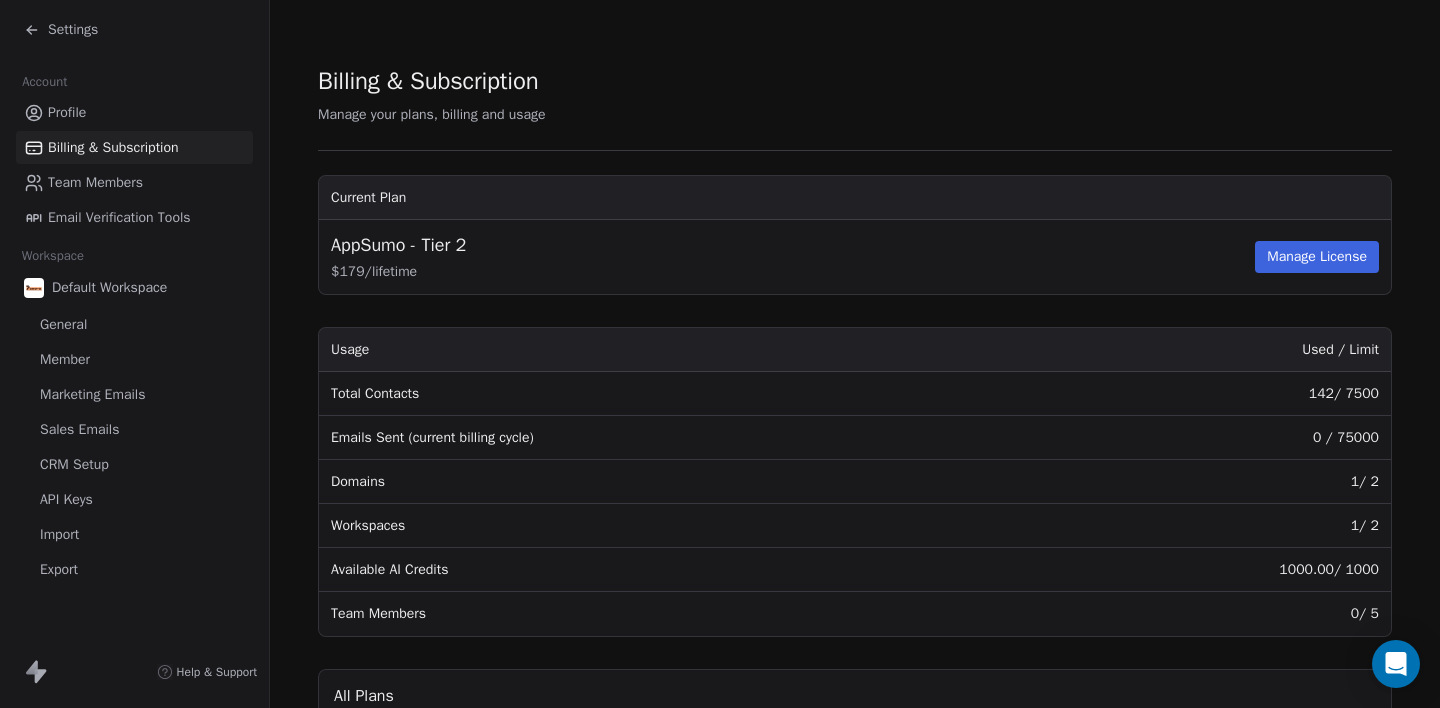 click on "[NUMBER] / [NUMBER]" at bounding box center (1202, 438) 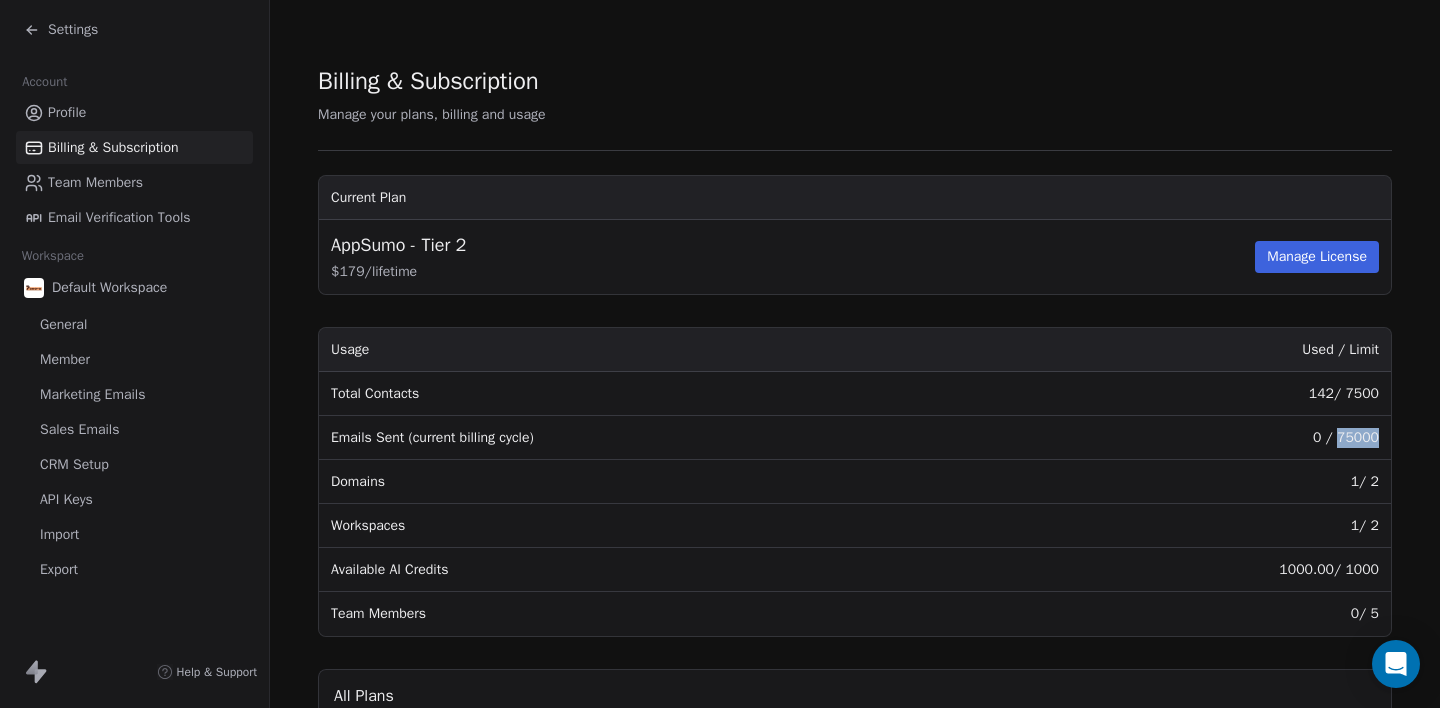 click on "[NUMBER] / [NUMBER]" at bounding box center (1202, 438) 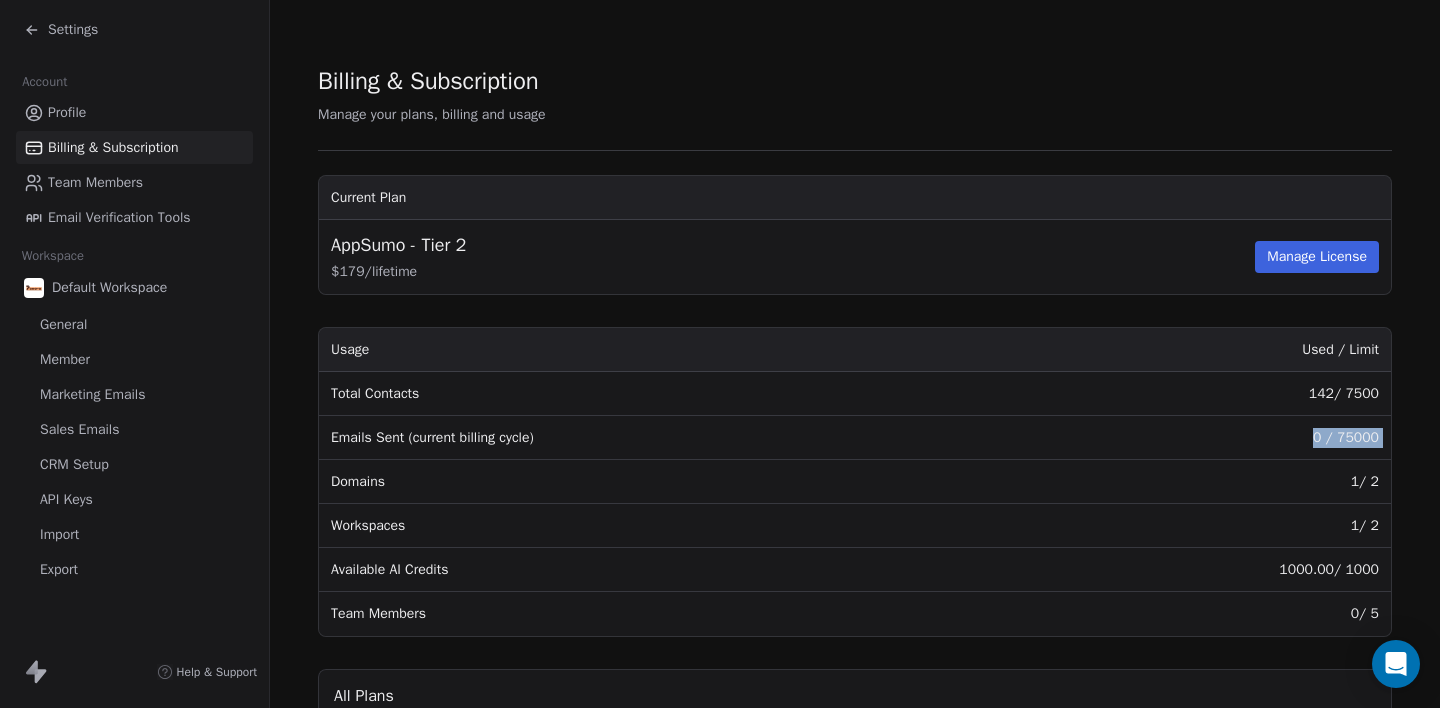 click on "[NUMBER] / [NUMBER]" at bounding box center [1202, 438] 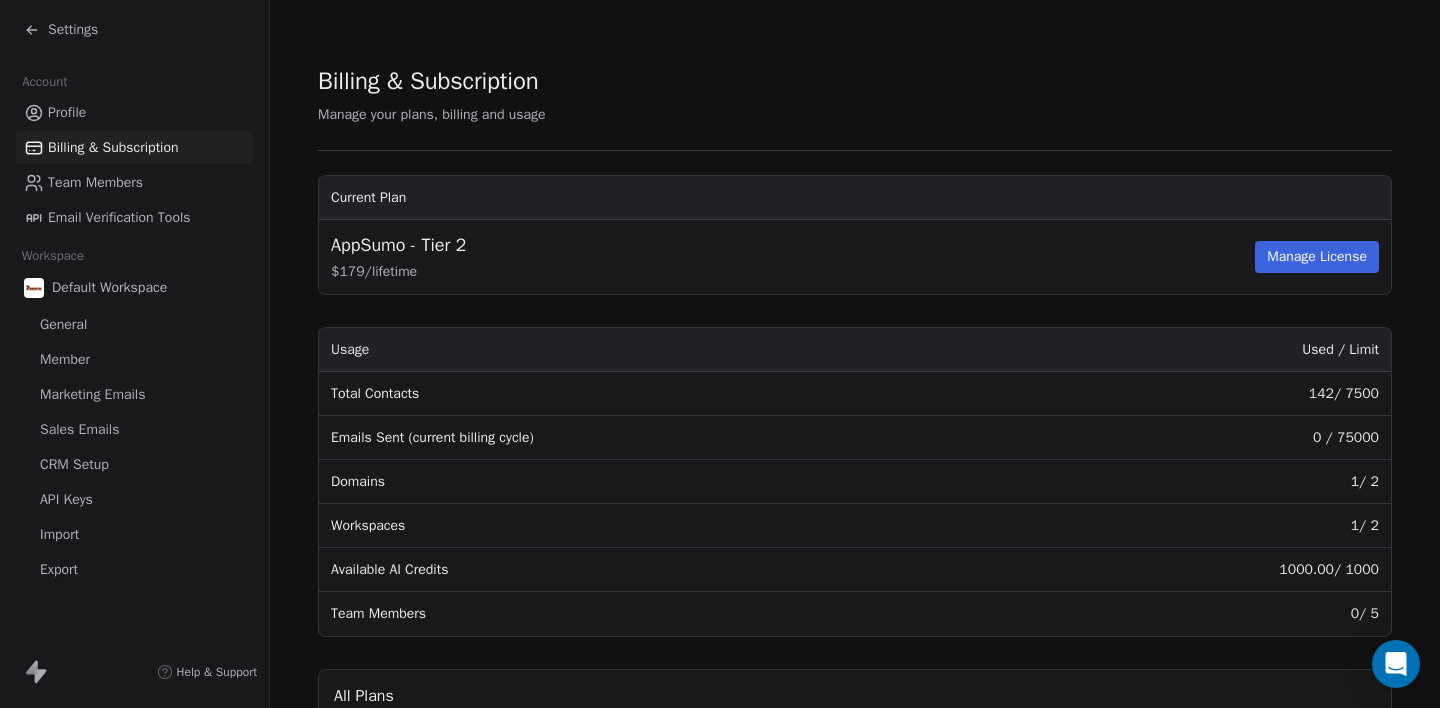 click on "Total Contacts [NUMBER] / [NUMBER] Emails Sent (current billing cycle) [NUMBER] / [NUMBER] Domains [NUMBER] / [NUMBER] Workspaces [NUMBER] / [NUMBER] Available AI Credits [NUMBER] / [NUMBER] Team Members [NUMBER] / [NUMBER] All Plans Deal Price Tier 1 81% off $ [PRICE] /lifetime $ [PRICE] *Pro features not included Tier 2 81% off $ [PRICE] /lifetime $ [PRICE] Tier 3 81% off $ [PRICE] /lifetime $ [PRICE] Tier 4 81% off $ [PRICE] /lifetime $ [PRICE] Tier 5 81% off $ [PRICE] /lifetime $ [PRICE] You Save $[PRICE]/year $[PRICE]/year $[PRICE]/year $[PRICE]/year $[PRICE]/year Yearly Price $[PRICE]/year $[PRICE]/year $ [PRICE]/year $ [PRICE]/year $ [PRICE]/year Usage Contacts [NUMBER] [NUMBER] [NUMBER] [NUMBER] Unlimited Emails Sends/mo [NUMBER] [NUMBER] [NUMBER] [NUMBER] [NUMBER] Team Members [NUMBER] [NUMBER] [NUMBER] [NUMBER] [NUMBER] Workspaces [NUMBER] [NUMBER] [NUMBER] [NUMBER] [NUMBER] Domains [NUMBER] [NUMBER] [NUMBER] [NUMBER] [NUMBER] AI Credits/mo [NUMBER] [NUMBER] [NUMBER] [NUMBER] [NUMBER]" at bounding box center (855, 712) 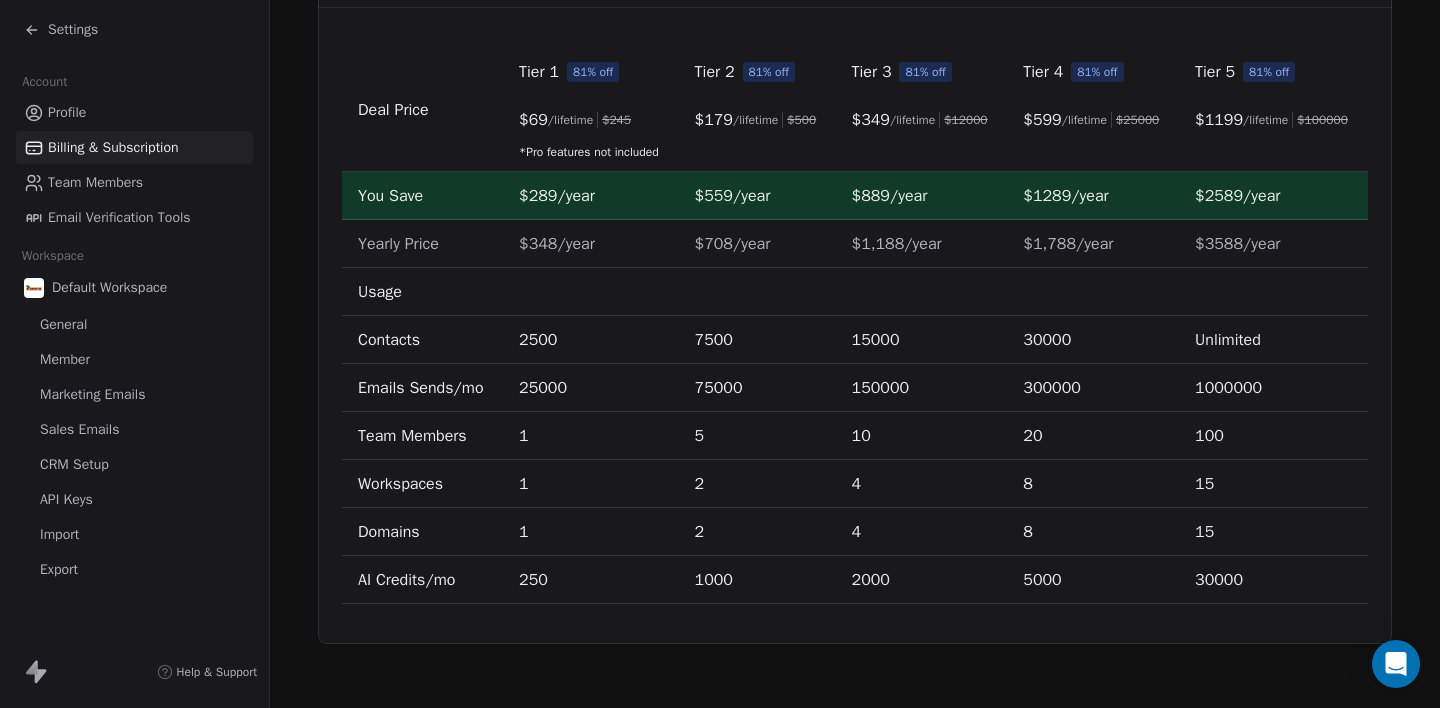 scroll, scrollTop: 0, scrollLeft: 0, axis: both 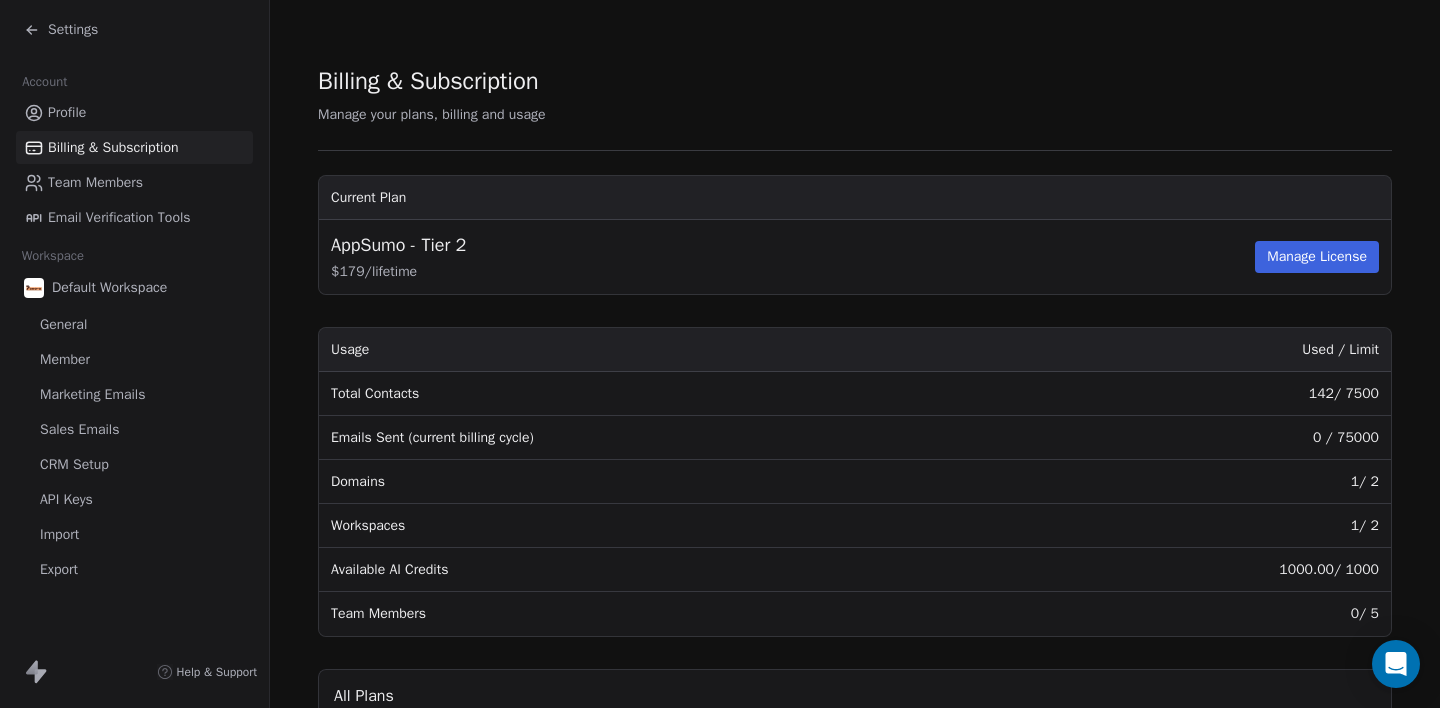 click on "API Keys" at bounding box center (66, 499) 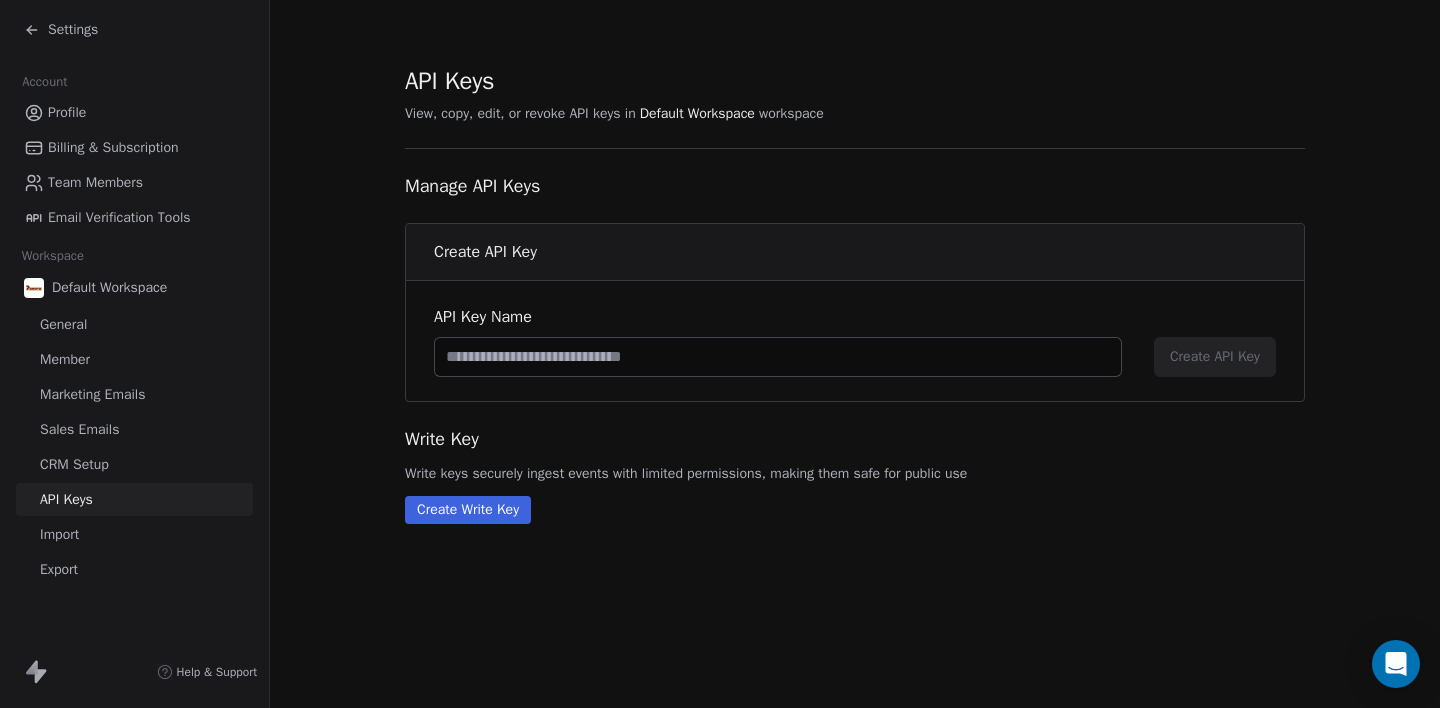 click on "Settings" at bounding box center (73, 30) 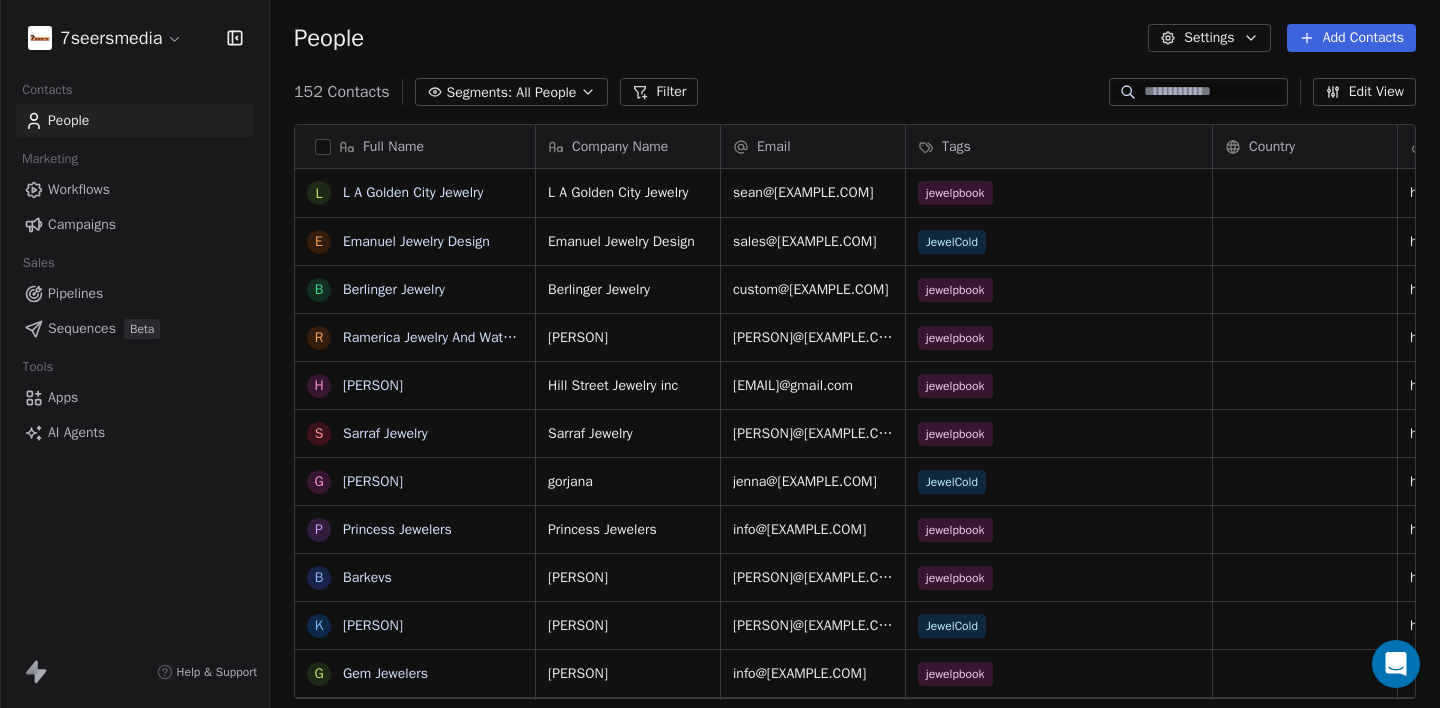 scroll, scrollTop: 16, scrollLeft: 16, axis: both 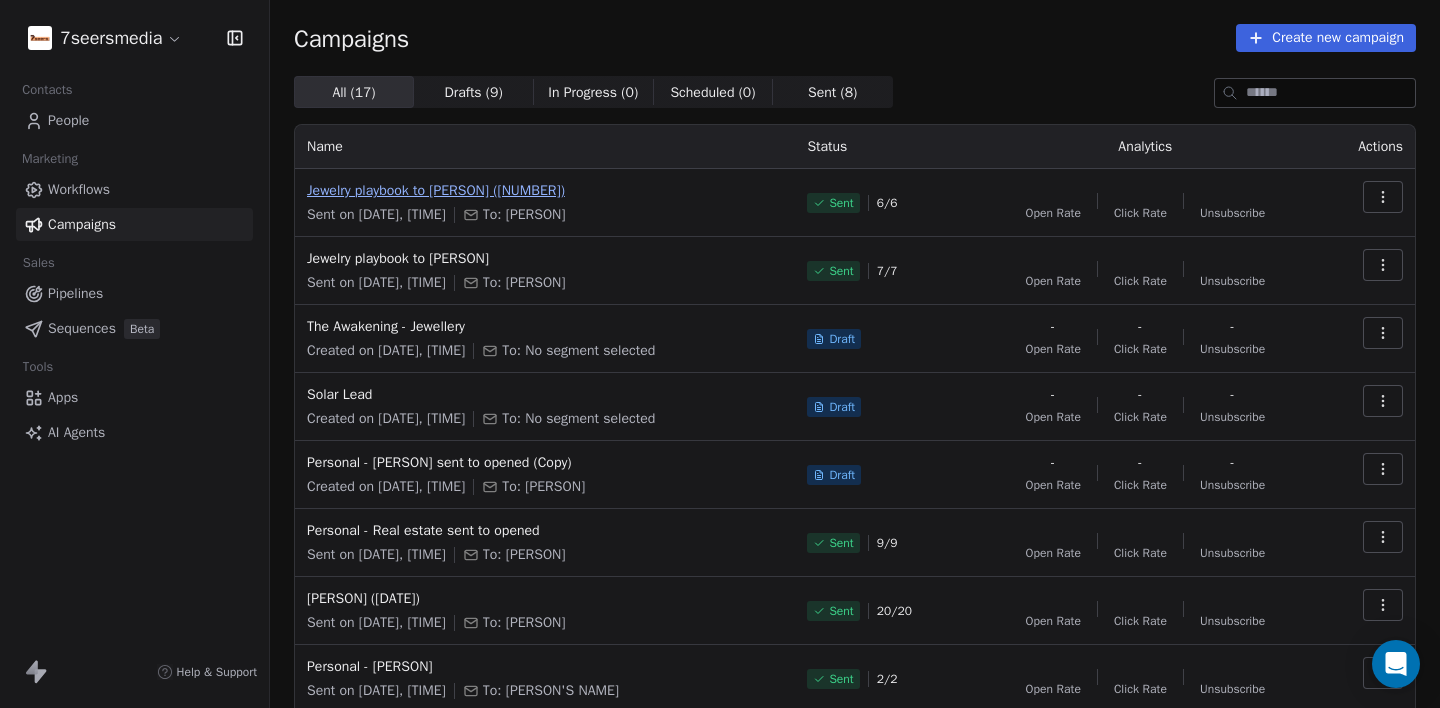 click on "Jewelry playbook to [PERSON] ([NUMBER])" at bounding box center (545, 191) 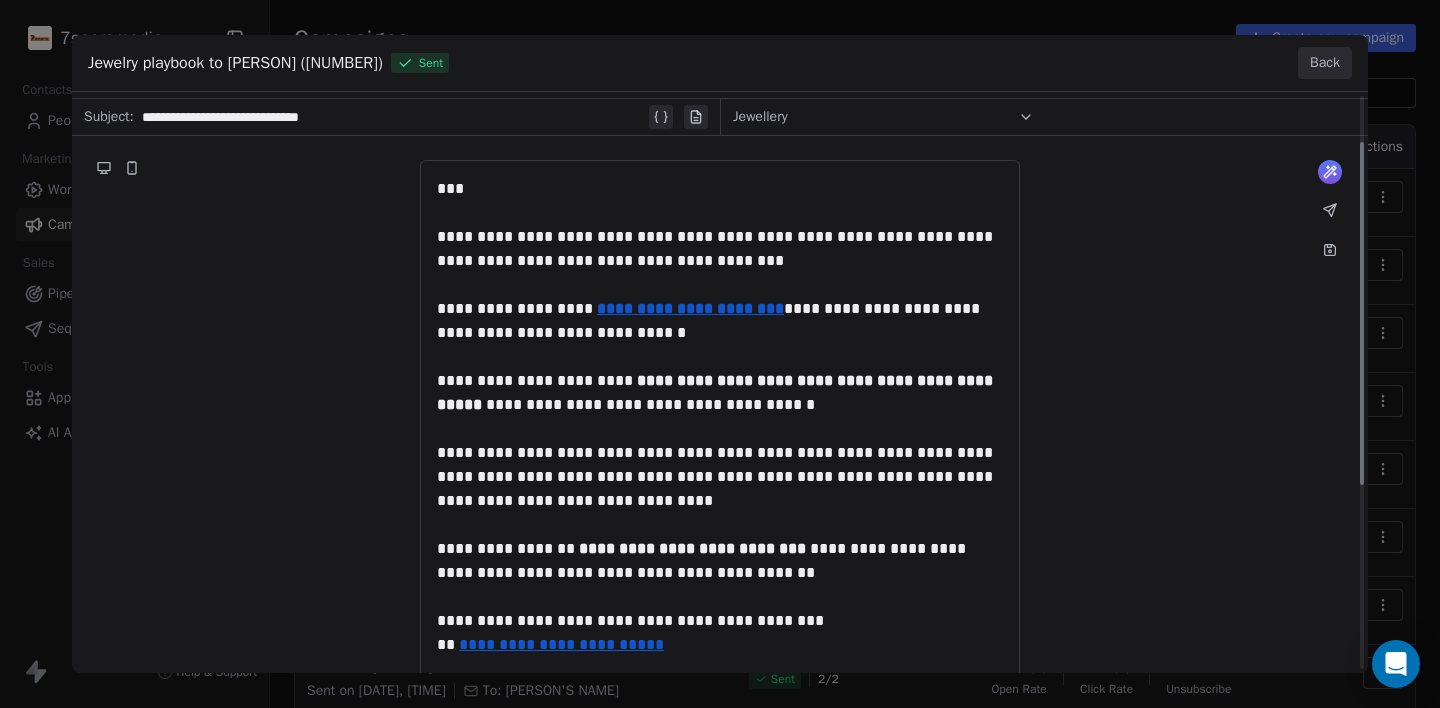 scroll, scrollTop: 0, scrollLeft: 0, axis: both 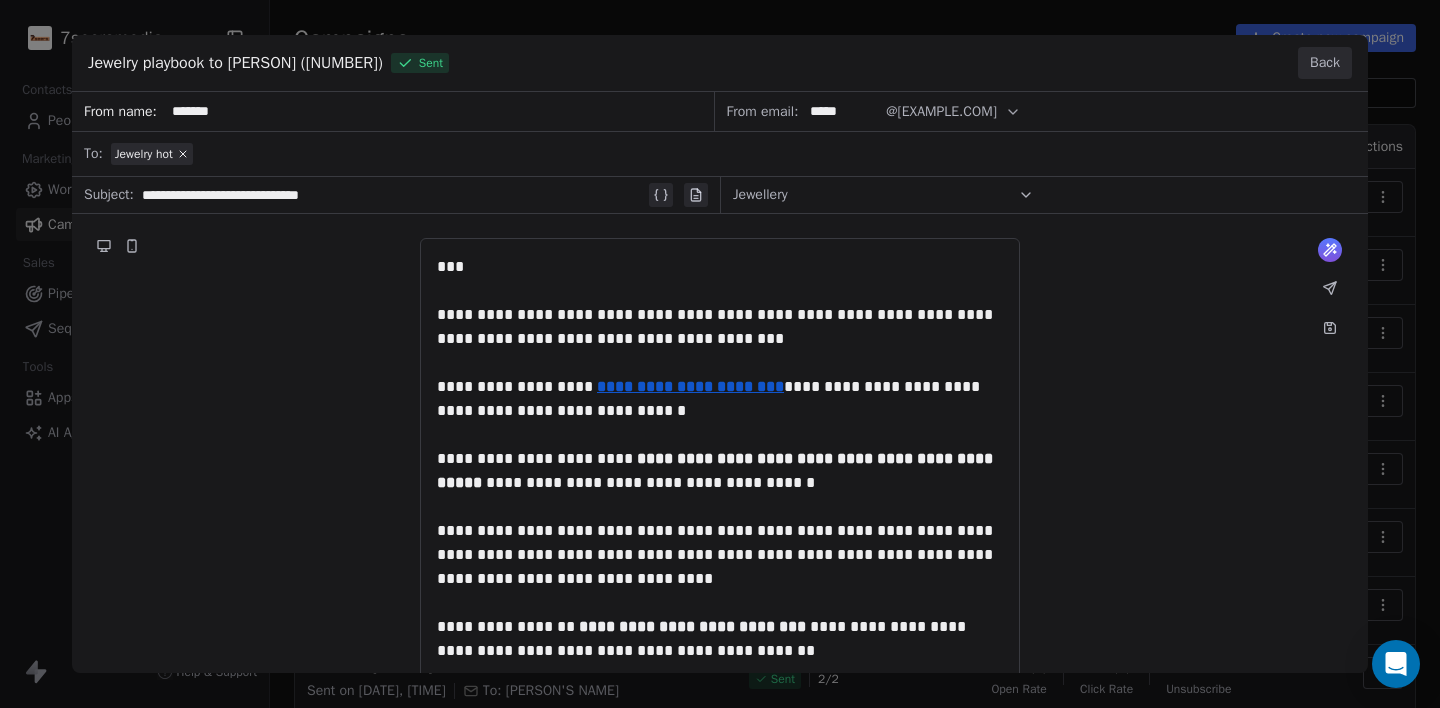 click on "Back" at bounding box center [1325, 63] 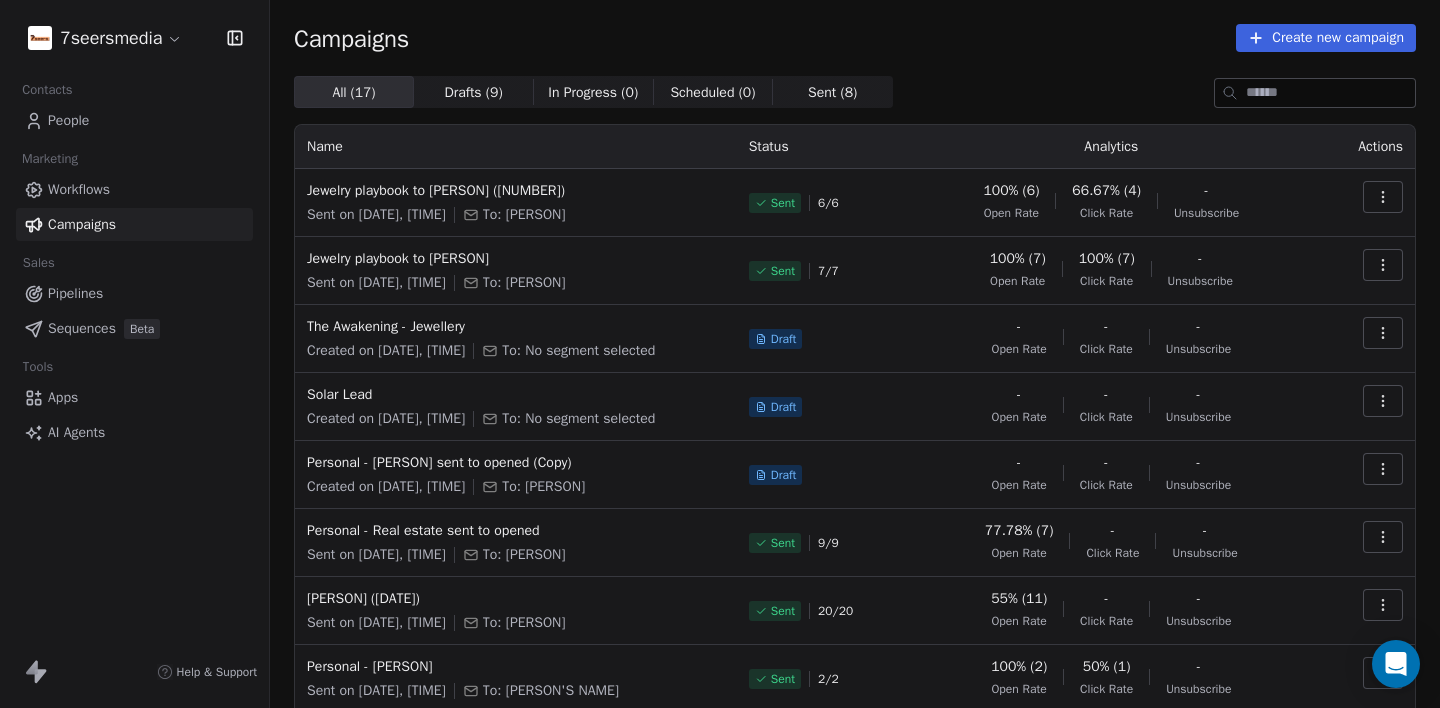 click on "Jewelry playbook to [PERSON] ([NUMBER]) Sent on [DATE], [TIME] To: [PERSON]" at bounding box center (516, 203) 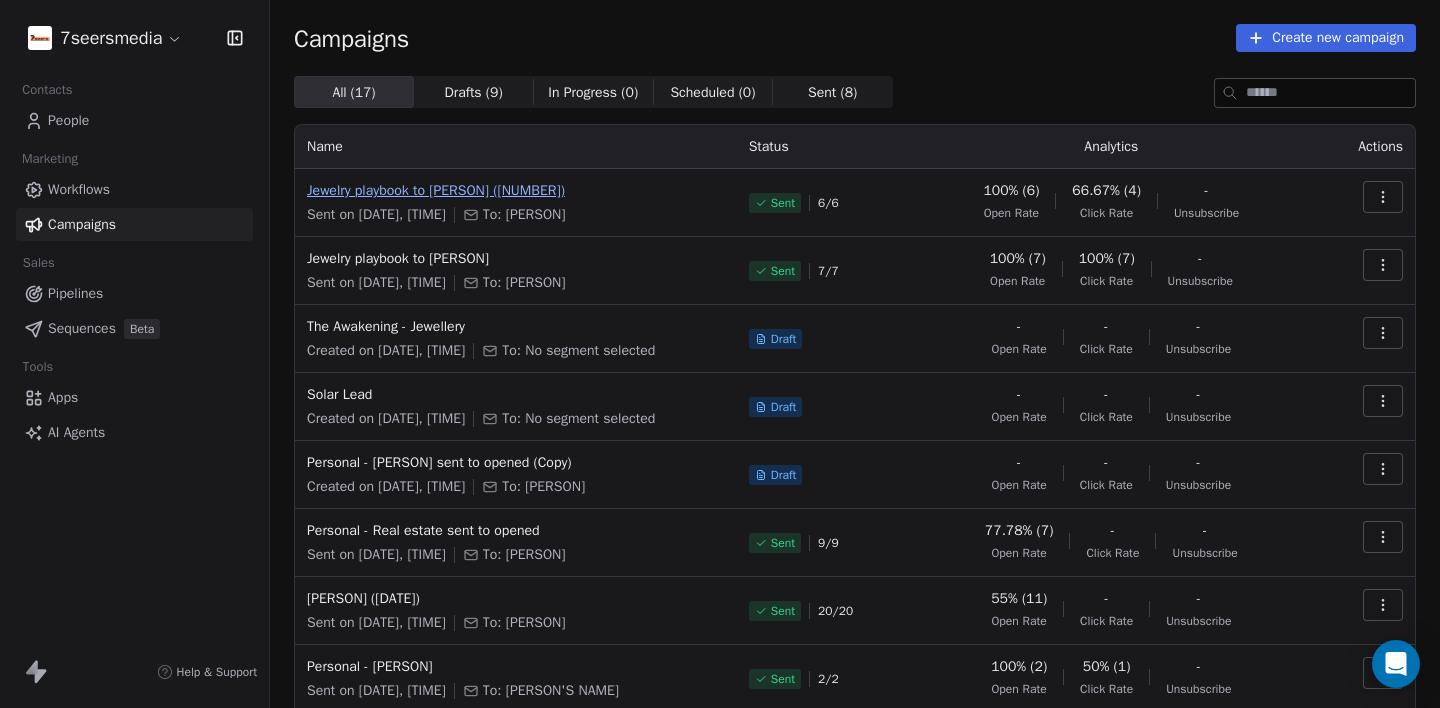click on "Jewelry playbook to [PERSON] ([NUMBER])" at bounding box center [516, 191] 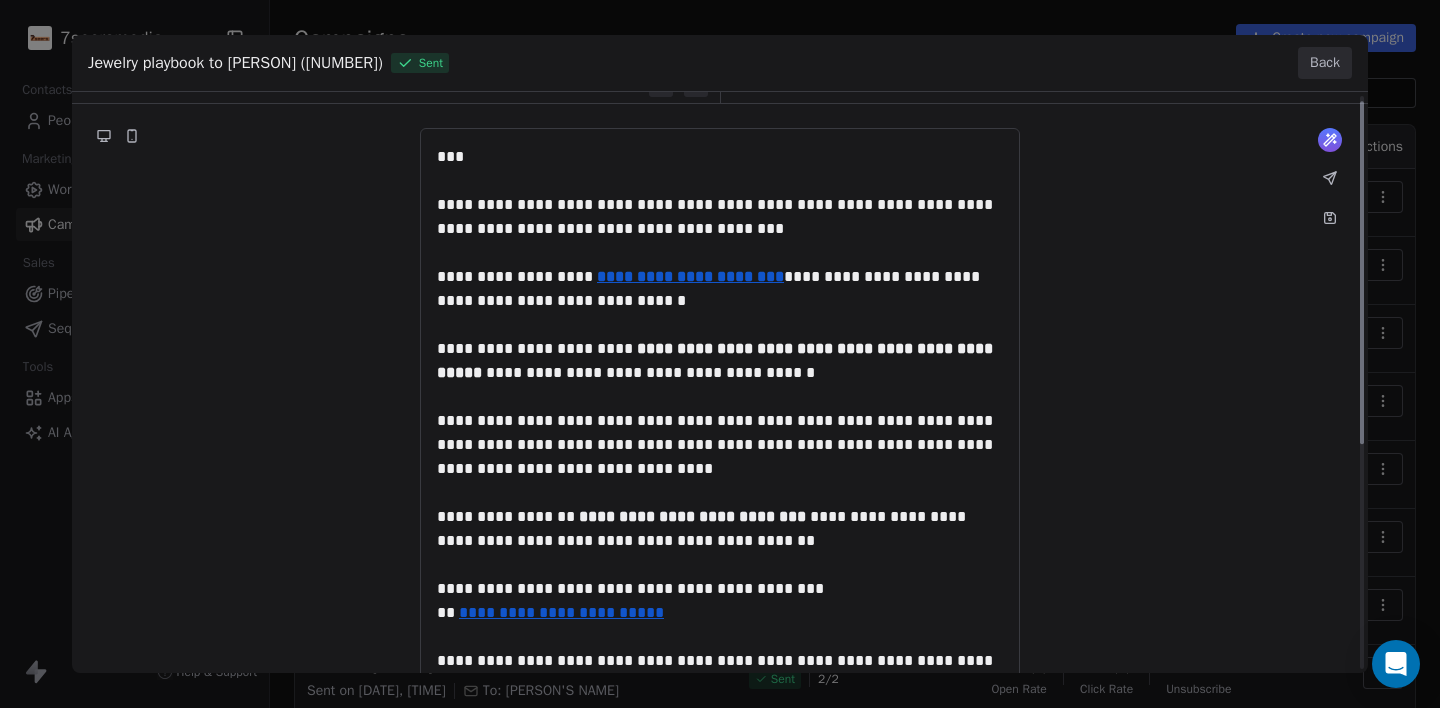 scroll, scrollTop: 0, scrollLeft: 0, axis: both 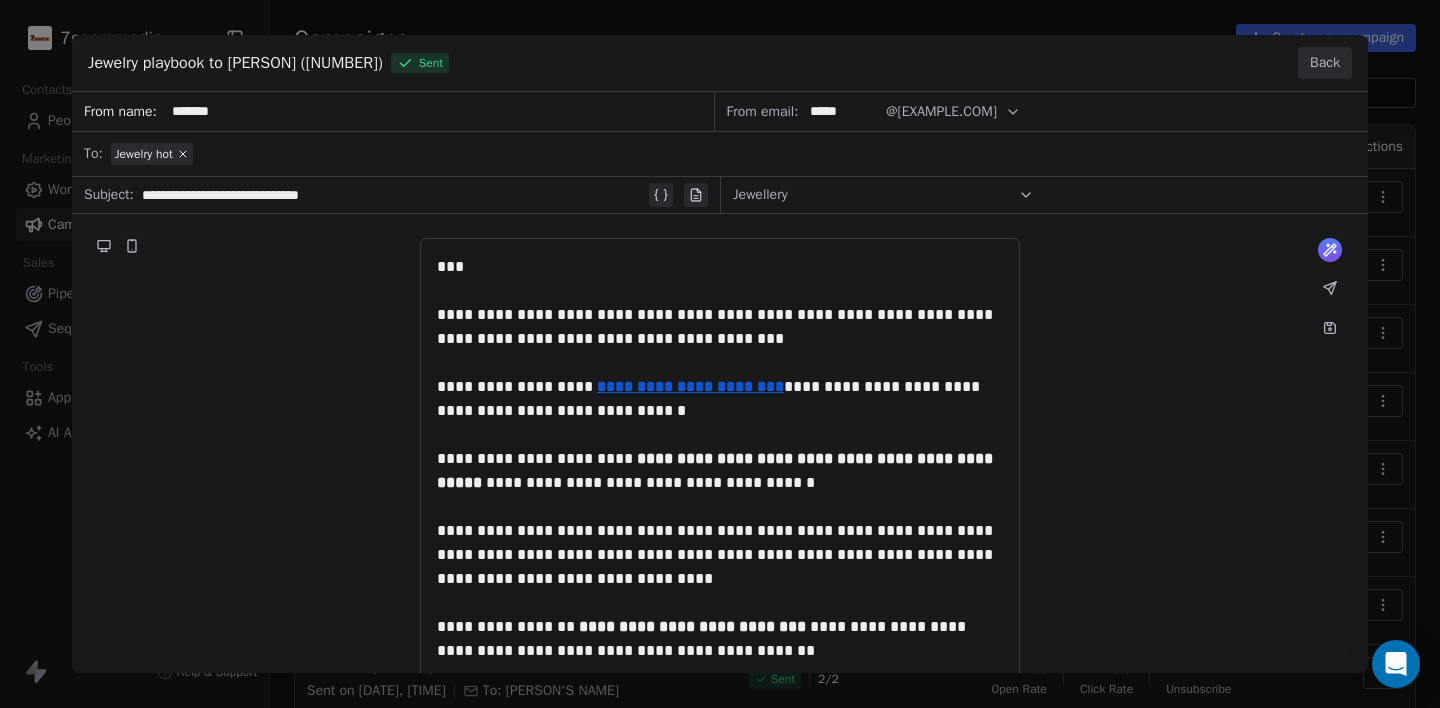 click on "Back" at bounding box center [1325, 63] 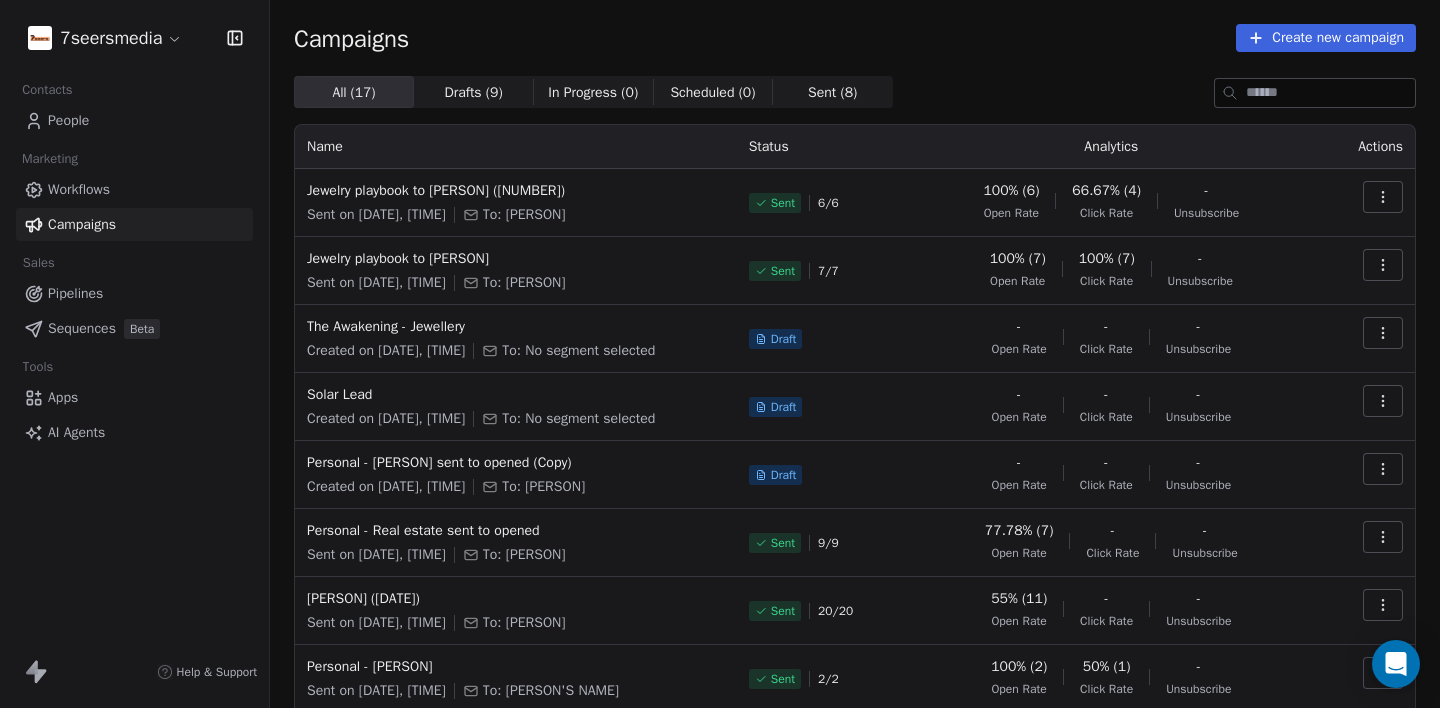 click on "7seersmedia Contacts People Marketing Workflows Campaigns Sales Pipelines Sequences Beta Tools Apps AI Agents Help & Support Campaigns Create new campaign All ( 17 ) All ( 17 ) Drafts ( 9 ) Drafts ( 9 ) In Progress ( 0 ) In Progress ( 0 ) Scheduled ( 0 ) Scheduled ( 0 ) Sent ( 8 ) Sent ( 8 ) Name Status Analytics Actions Jewelry playbook to [PERSON'S NAME] (25) Sent on [DATE], [TIME] To: Jewelry hot Sent 6 / 6 100% (6) Open Rate 66.67% (4) Click Rate - Unsubscribe Jewelry playbook to hot lead Sent on [DATE], [TIME] To: Jewelry hot Sent 7 / 7 100% (7) Open Rate 100% (7) Click Rate - Unsubscribe The Awakening - Jewellery Created on [DATE], [TIME] To: No segment selected Draft - Open Rate - Click Rate - Unsubscribe Solar Lead Created on [DATE], [TIME] To: No segment selected Draft - Open Rate - Click Rate - Unsubscribe Personal - Real estate sent to opened (Copy) Created on [DATE], [TIME] To: Real estate opened Draft - Open Rate - Click Rate - Unsubscribe Sent 9 / 9 77.78% (7)" at bounding box center [720, 354] 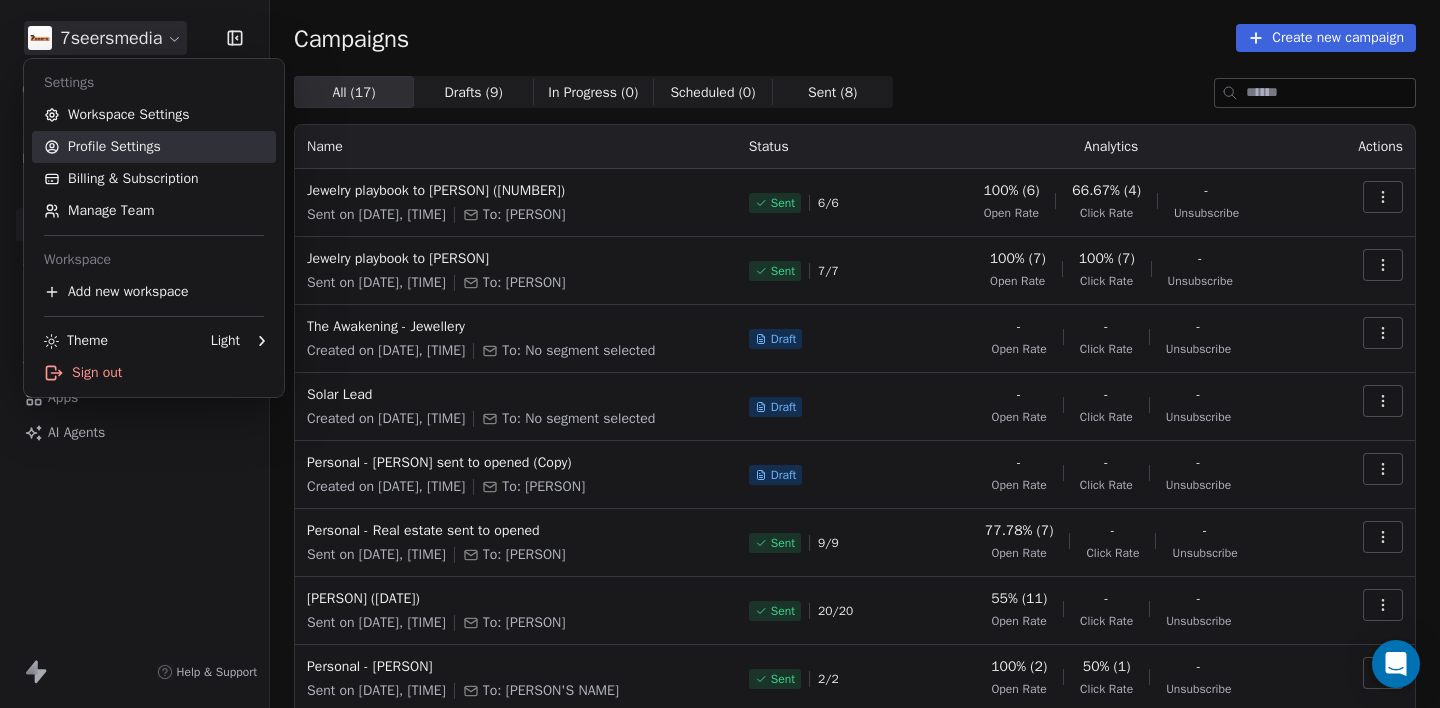 click on "Profile Settings" at bounding box center [154, 147] 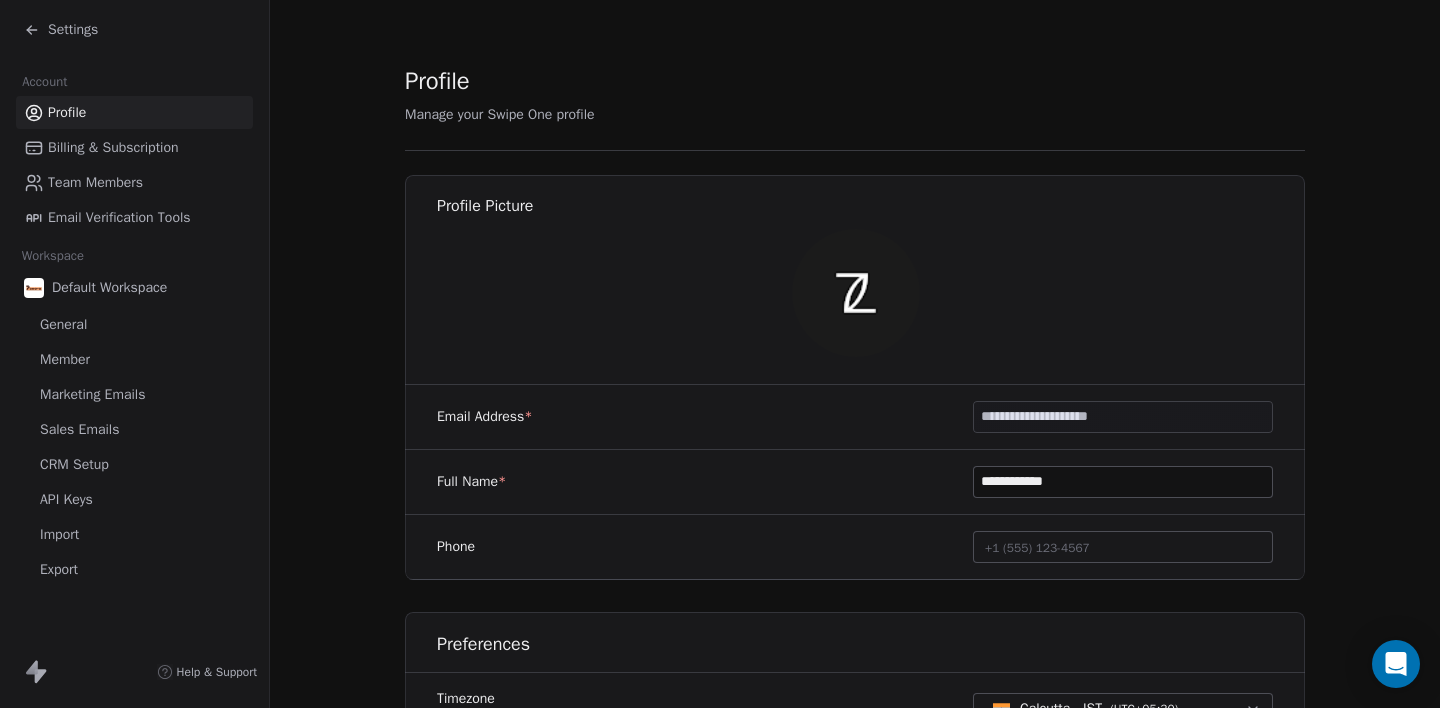 click on "Sales Emails" at bounding box center (134, 429) 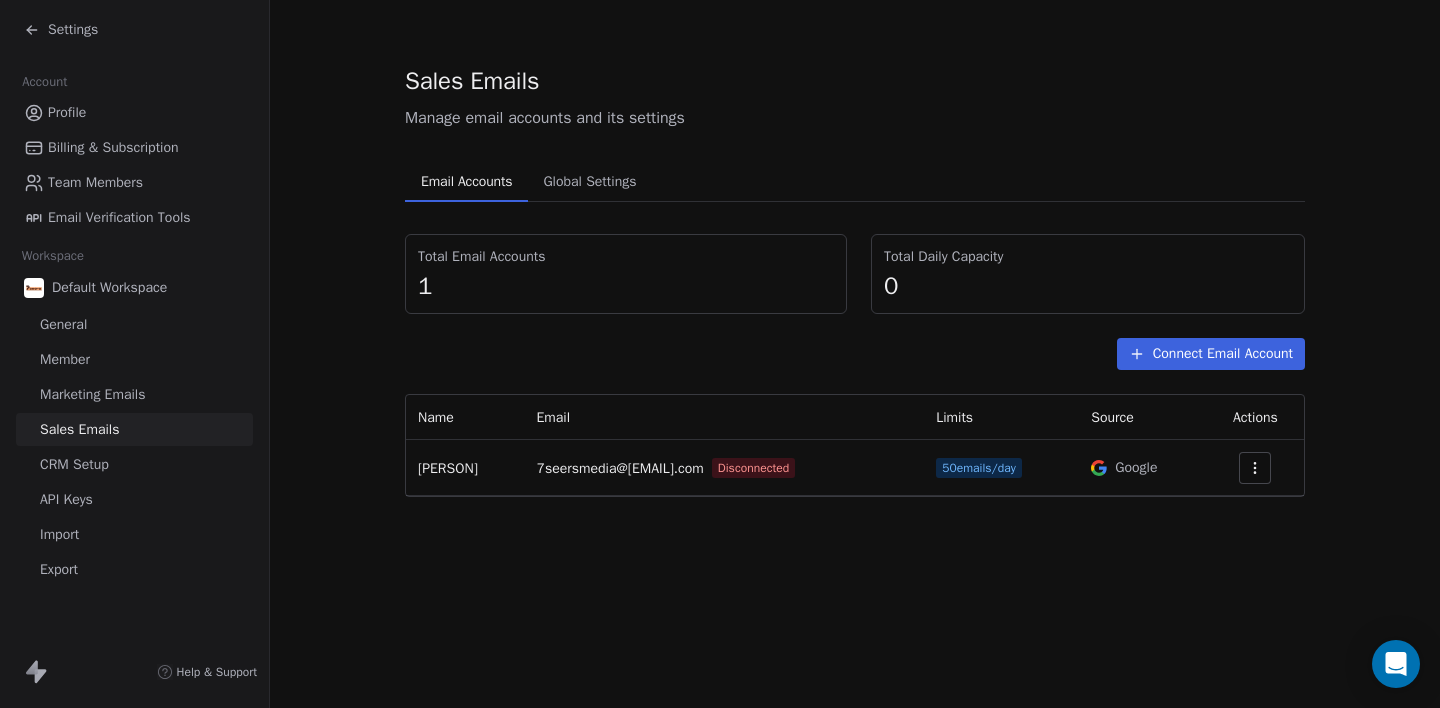 click on "Marketing Emails" at bounding box center (92, 394) 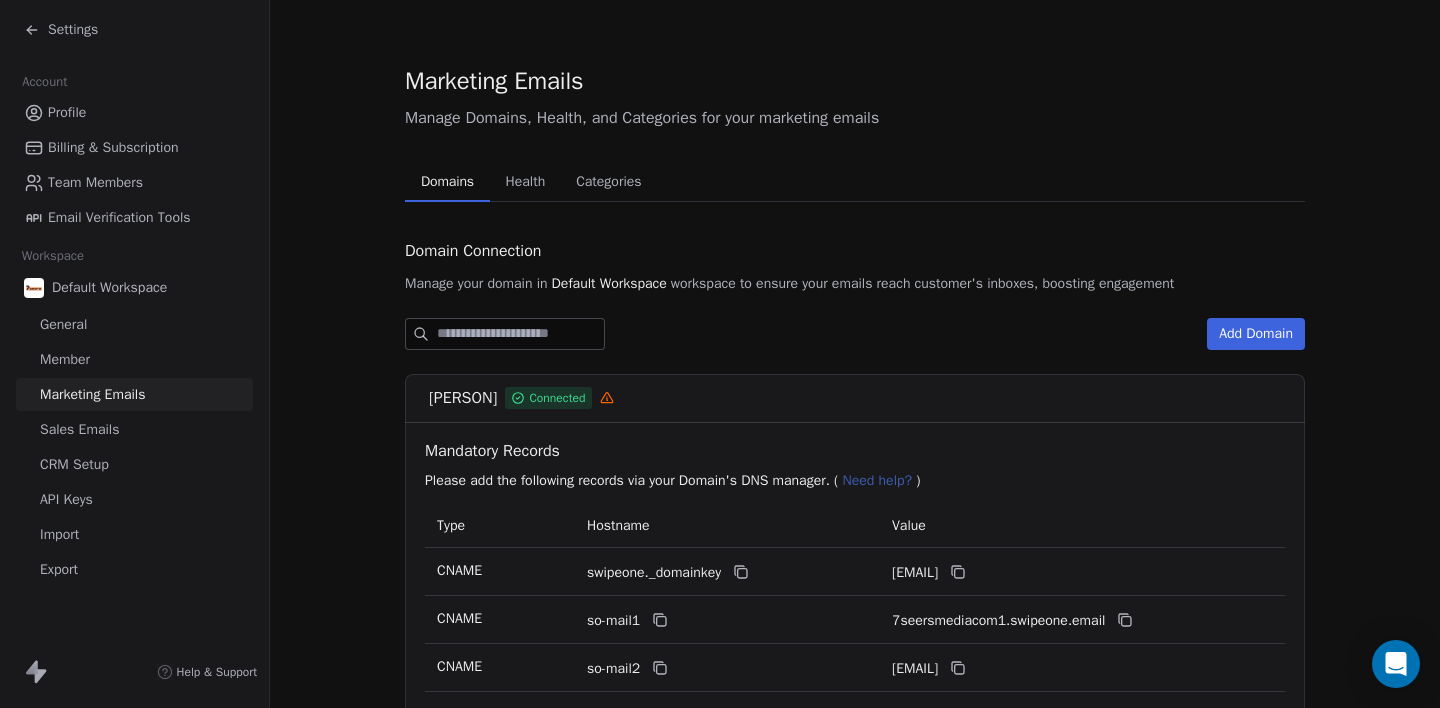 click on "CRM Setup" at bounding box center (134, 464) 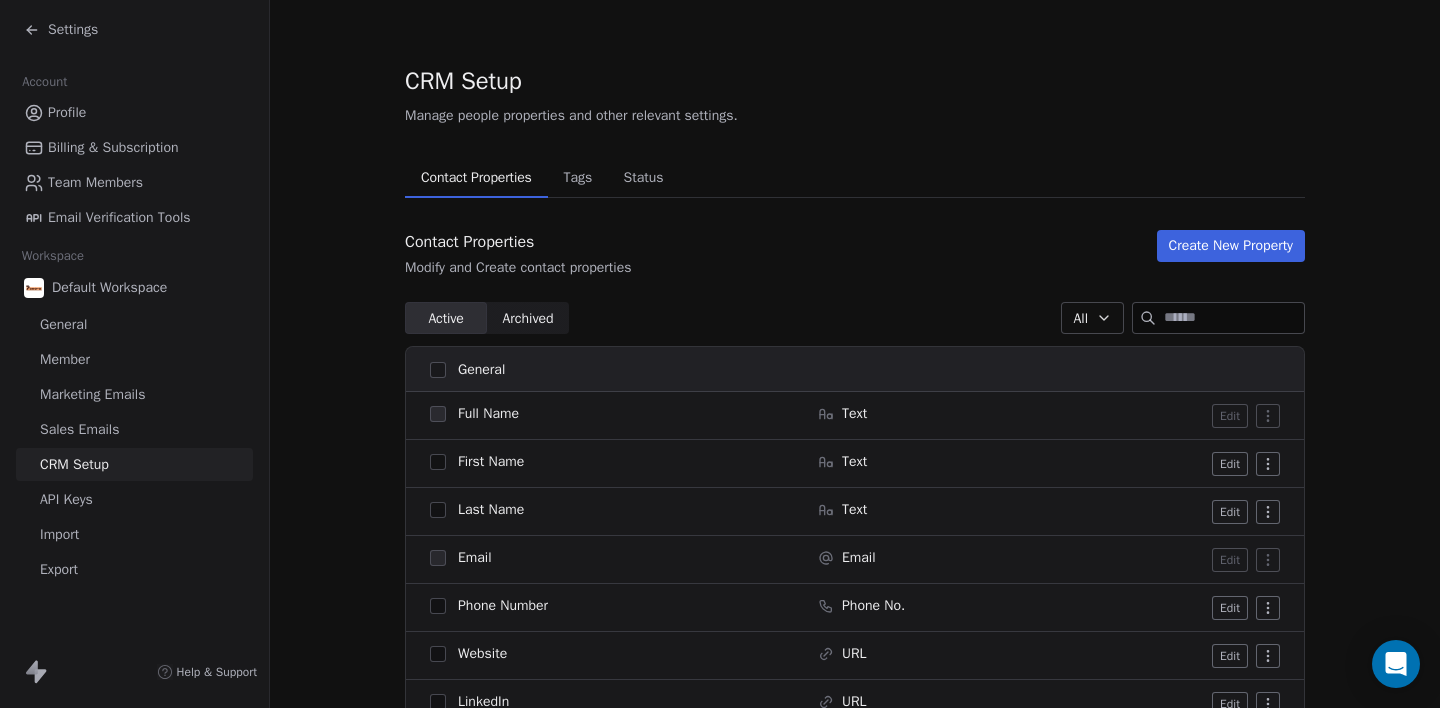 click on "API Keys" at bounding box center (134, 499) 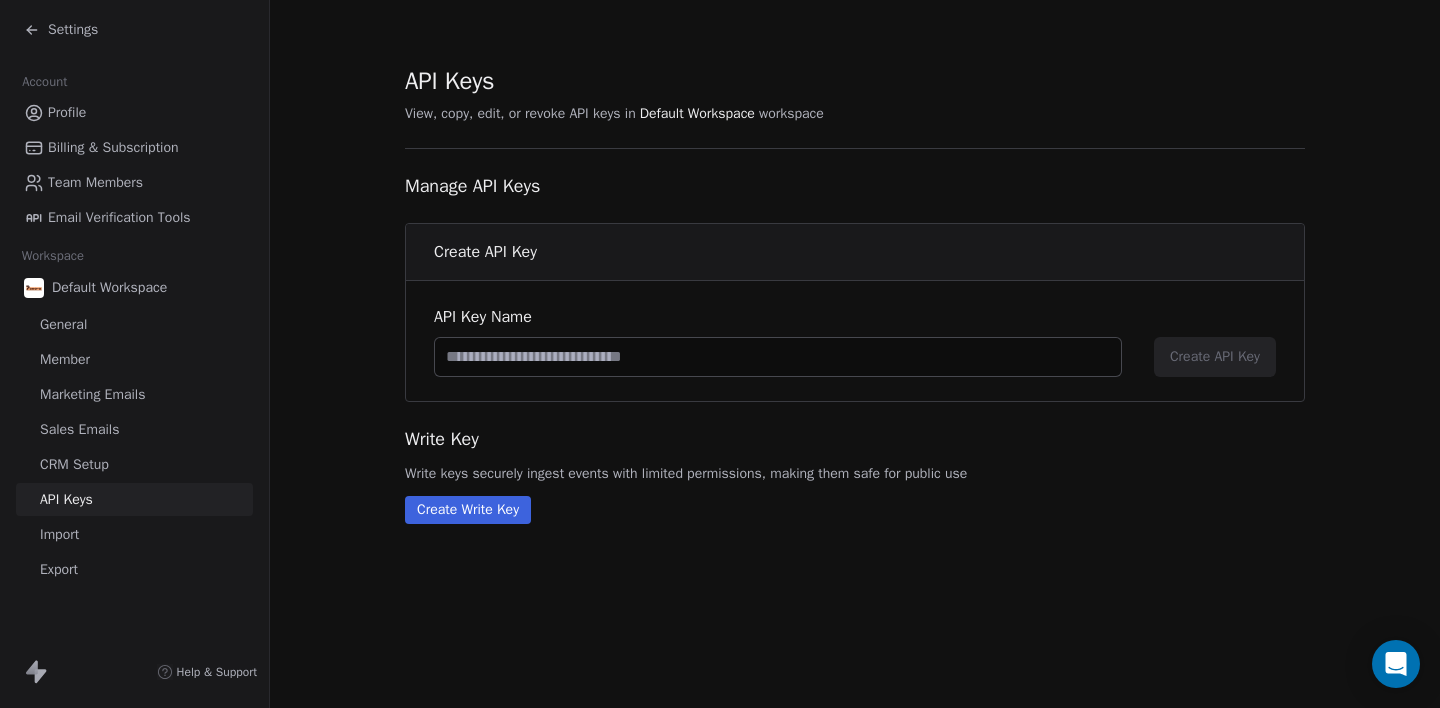 click on "CRM Setup" at bounding box center [134, 464] 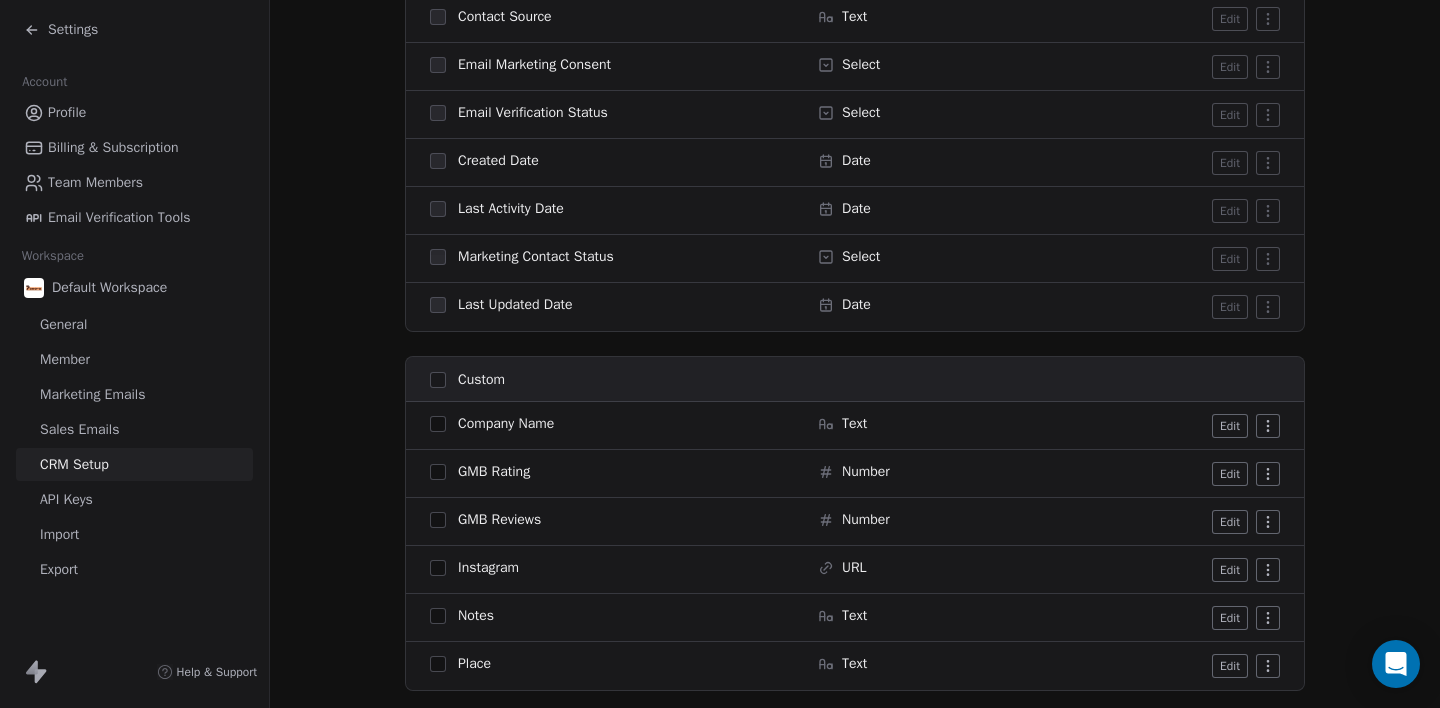 scroll, scrollTop: 1816, scrollLeft: 0, axis: vertical 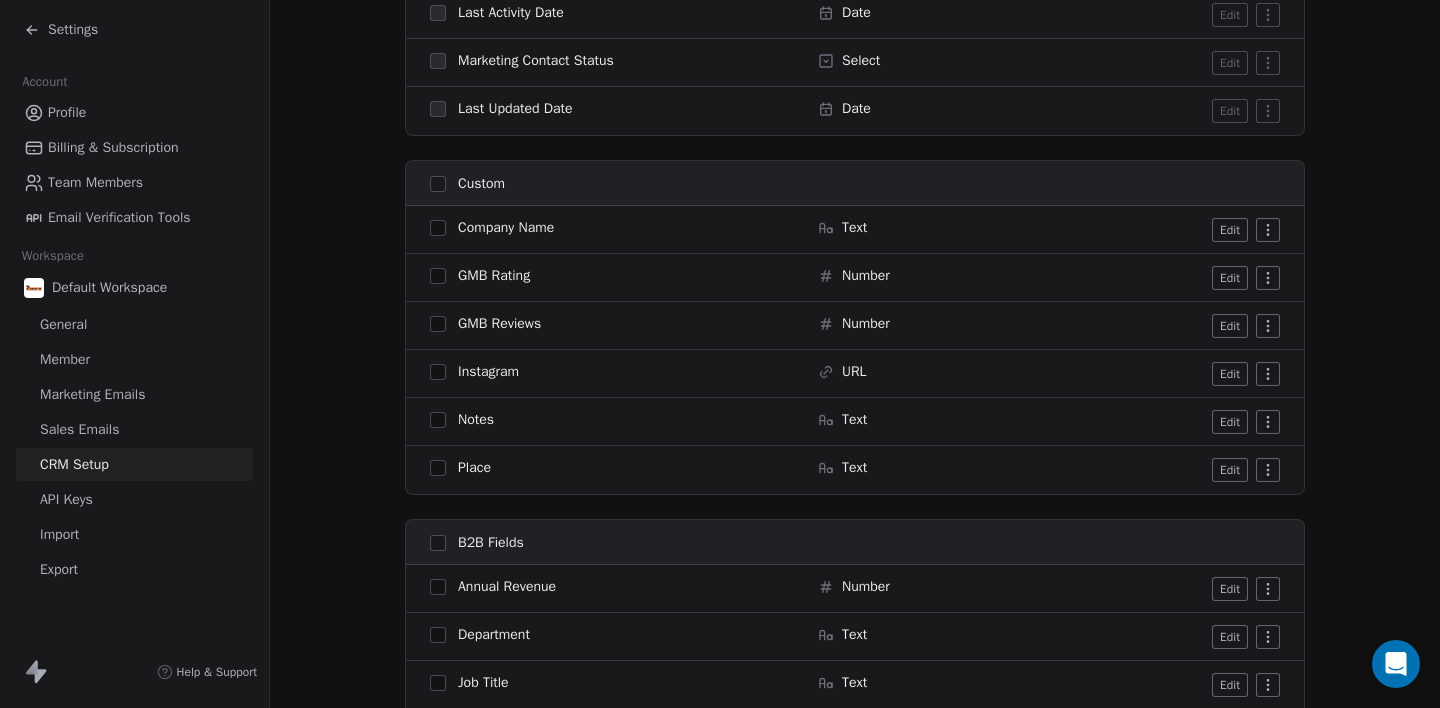 click on "Settings" at bounding box center [73, 30] 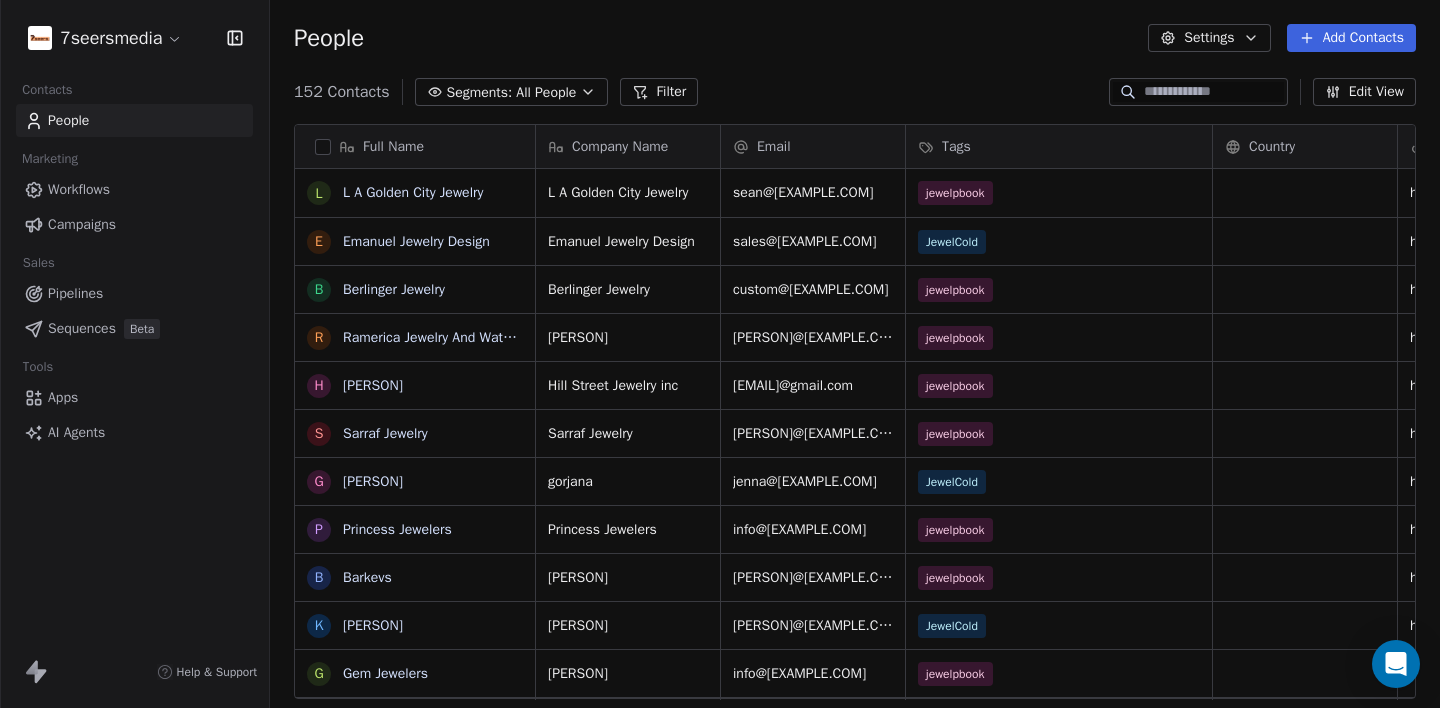 scroll, scrollTop: 16, scrollLeft: 16, axis: both 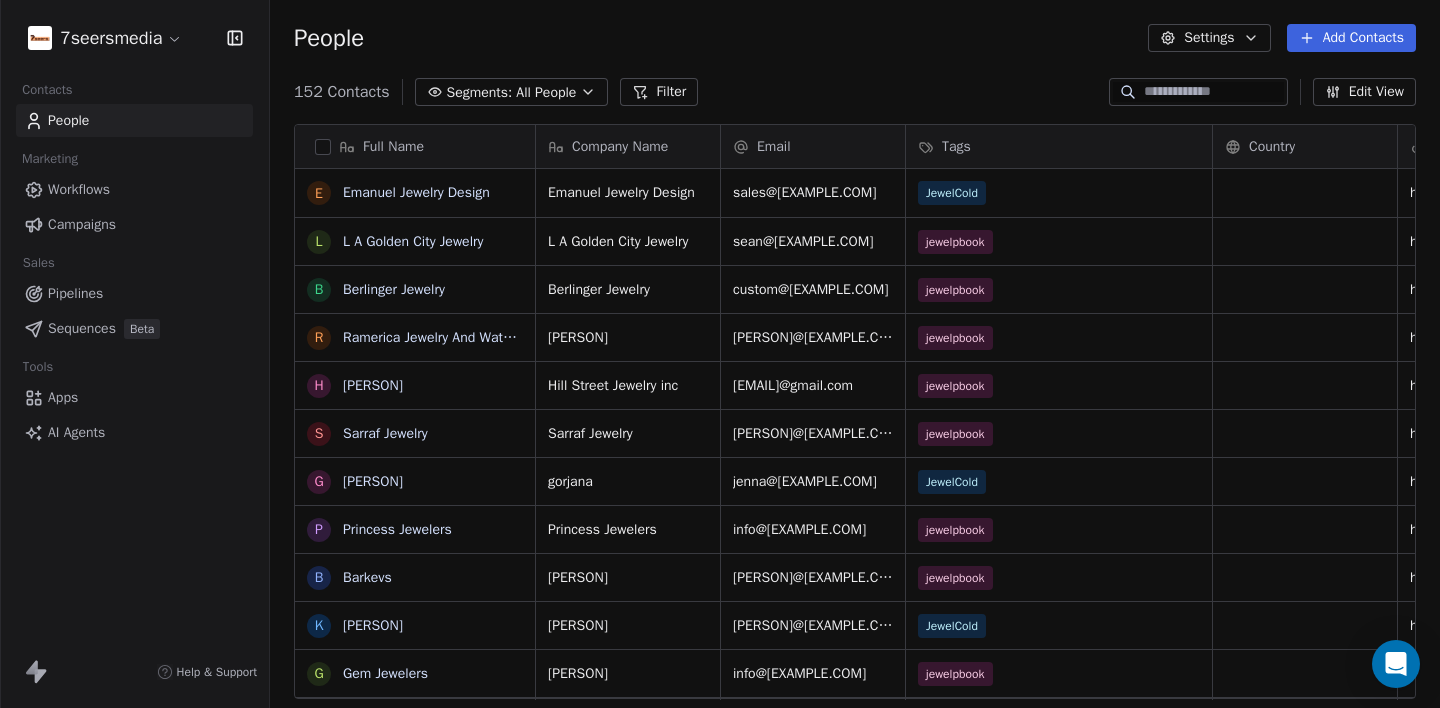 click on "Edit View" at bounding box center (1364, 92) 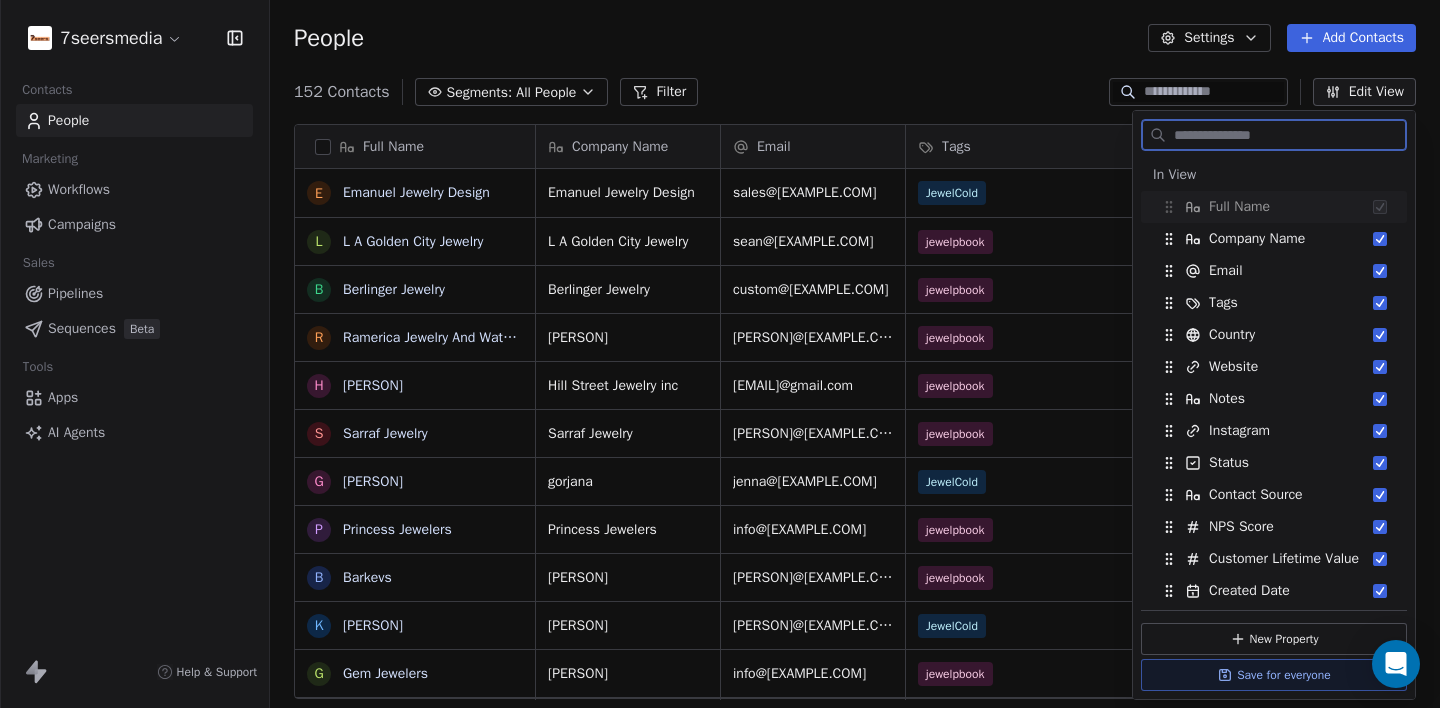 click on "Edit View" at bounding box center [1364, 92] 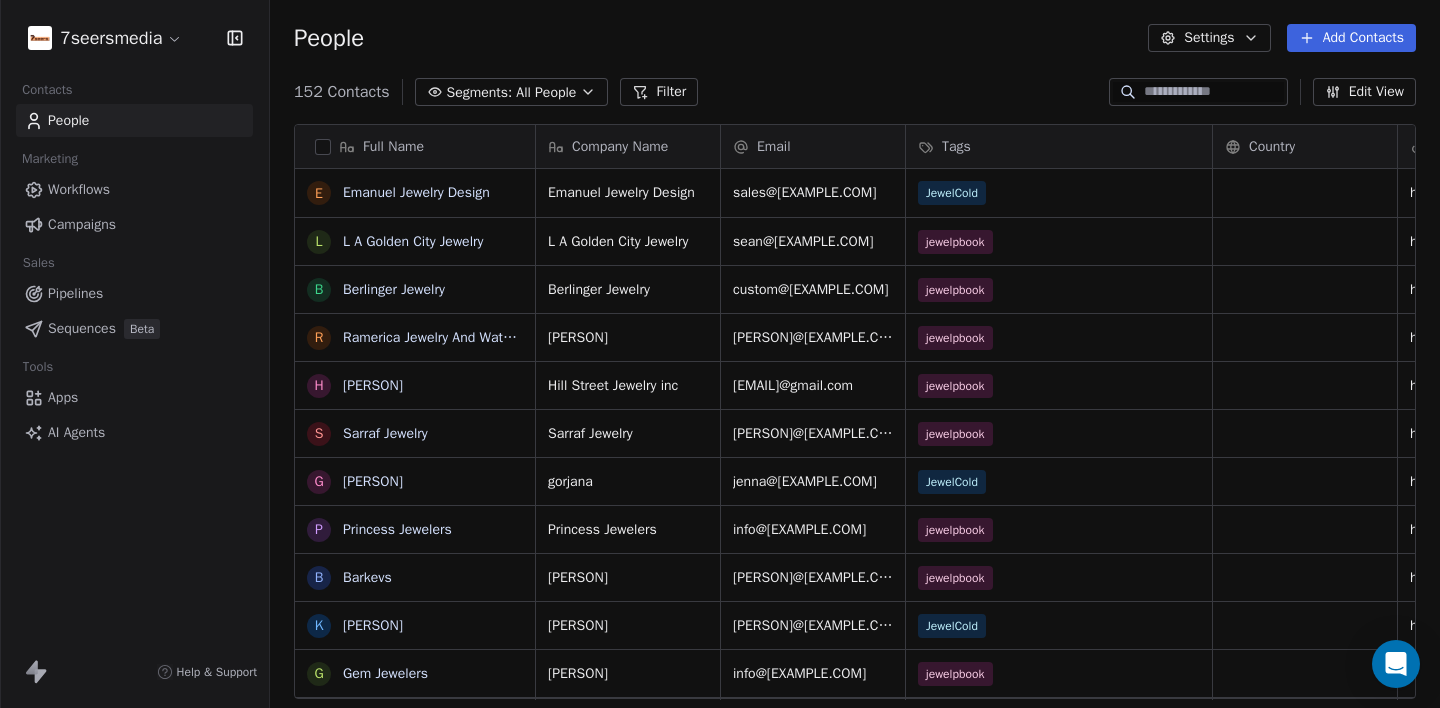 click on "Edit View" at bounding box center [1364, 92] 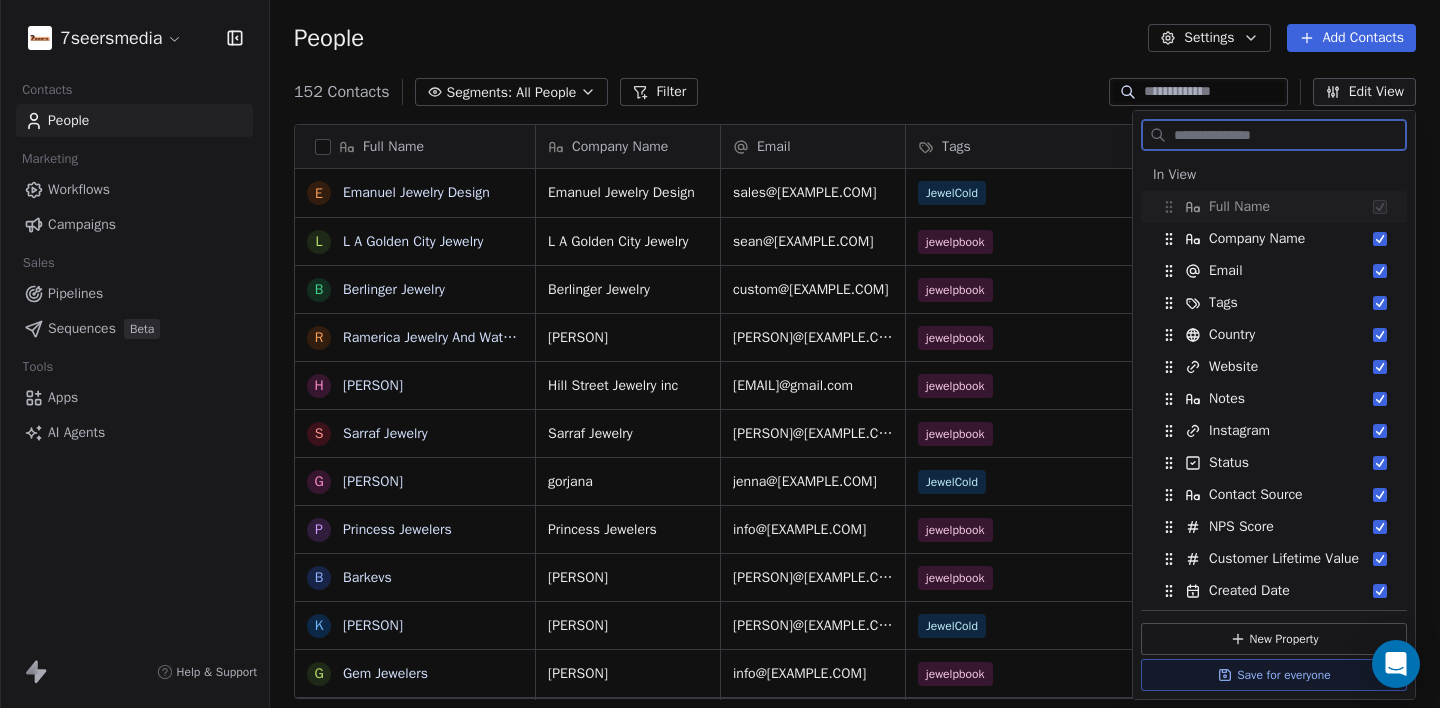click on "Edit View" at bounding box center (1364, 92) 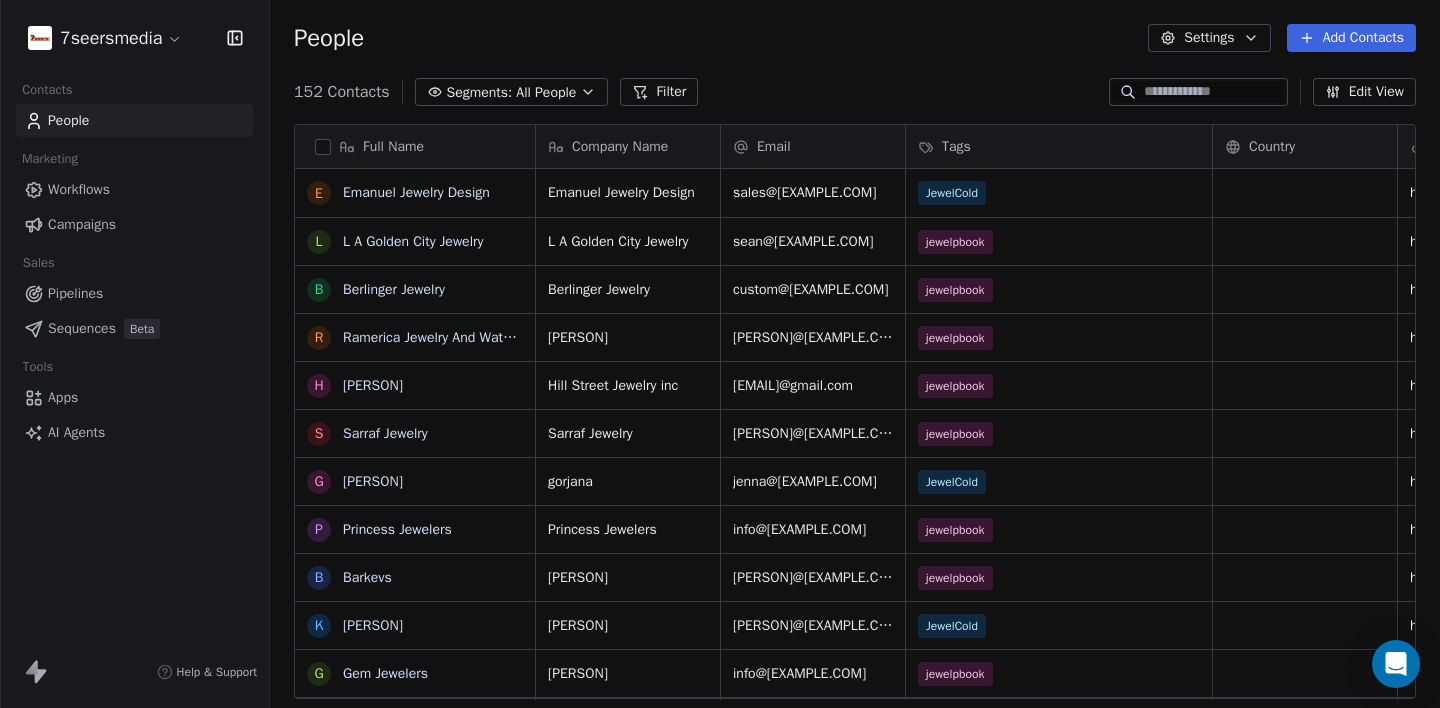 click on "7seersmedia Contacts People Marketing Workflows Campaigns Sales Pipelines Sequences Beta Tools Apps AI Agents Help & Support People Settings Add Contacts 152 Contacts Segments: All People Filter Edit View Tag Add to Sequence Export Full Name E Emanuel Jewelry Design L L A Golden City Jewelry B Berlinger Jewelry R Ramerica Jewelry And Watches H Hill Street Jewelry S Sarraf Jewelry G Gorjana P Princess Jewelers B Barkevs K Kfk Jewelers G Gem Jewelers T Tivoli Jewelers S Sarah Leonard Fine Jewelers K K Jewelry P Platt Boutique Jewelry B Beverly Hills Jewelers S St Vincent Jewelry Center L Liza Shtromberg Jewelry M Marvels B Bridal Rings Company S Sams Jewelry And Watch Repairs I Inta Gems And Diamonds G Golden State Jewelry D Dream It Jewels C Capri Jewelry R Roxbury Jewelry I If And L L A Center Jewelry G Gold Empire Jewelry I Icing On The Ring G Gorjana P Popular Jewelry Company Name Email Tags Country Website Notes Instagram Status Emanuel Jewelry Design sales@[EMAIL].net JewelCold jewelpbook" at bounding box center [720, 354] 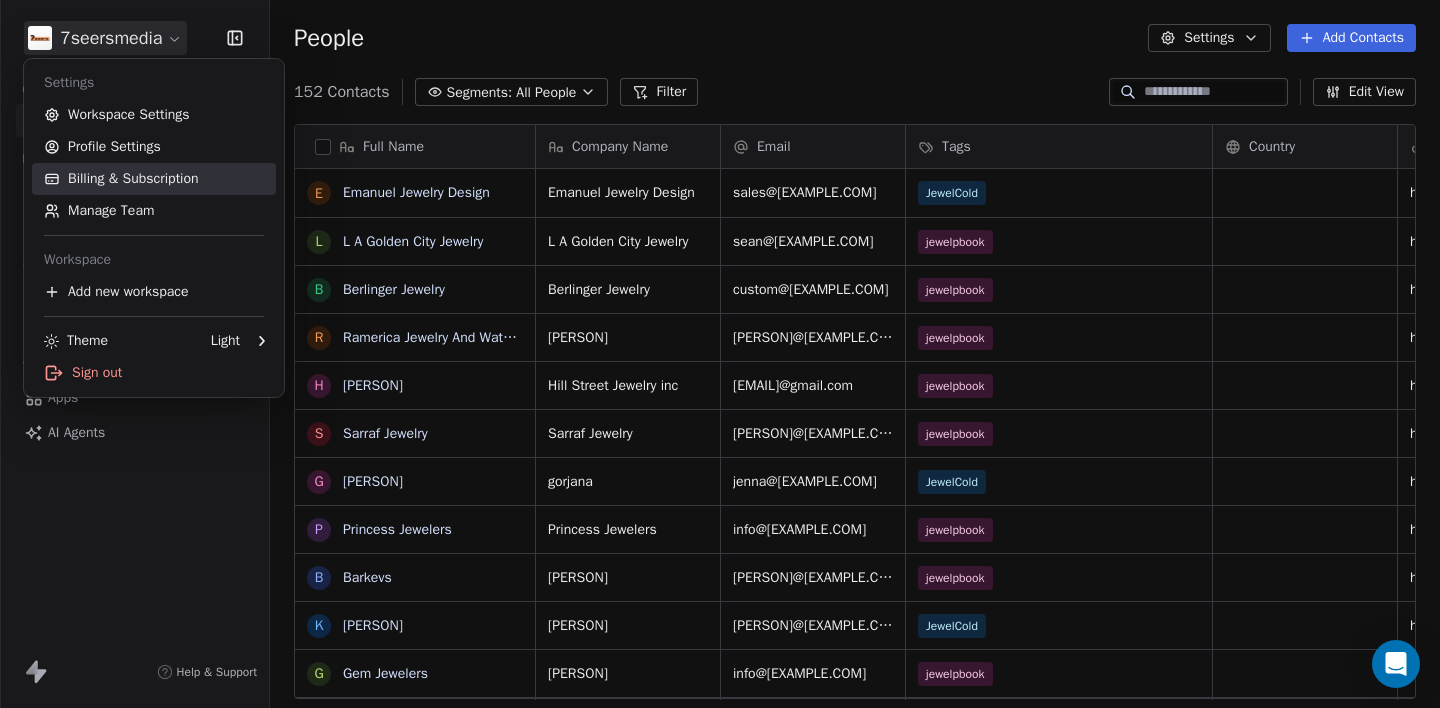 click on "Billing & Subscription" at bounding box center [154, 179] 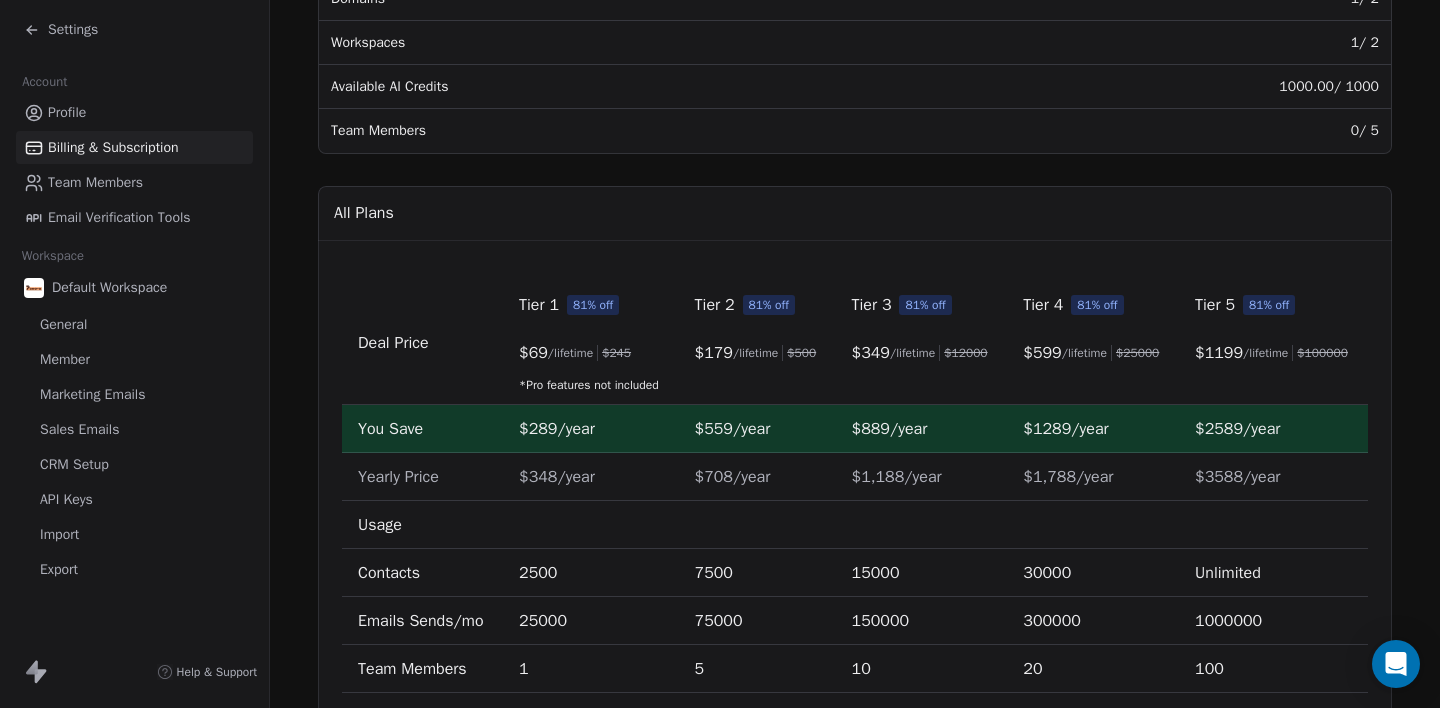 scroll, scrollTop: 476, scrollLeft: 0, axis: vertical 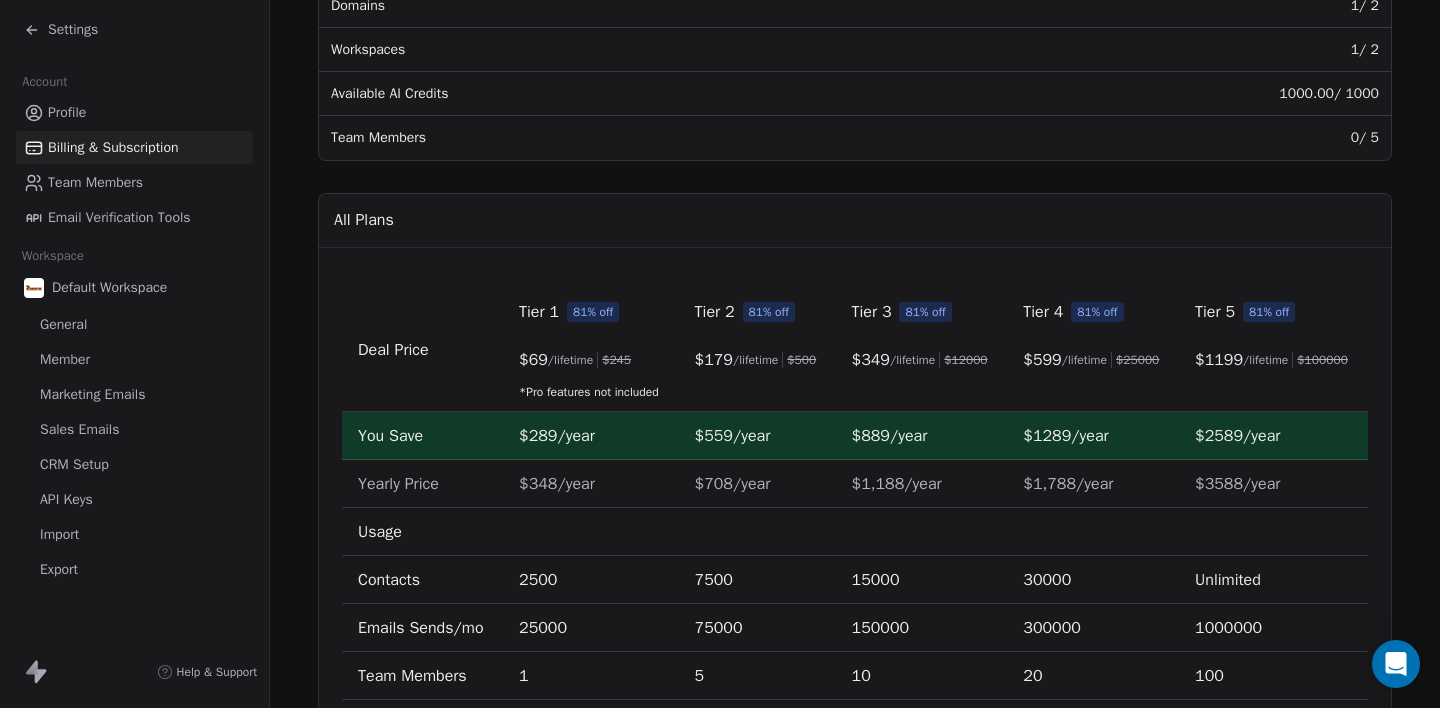 click on "Tier 5 81% off $ [PRICE] /lifetime $ [PRICE]" at bounding box center [1273, 350] 